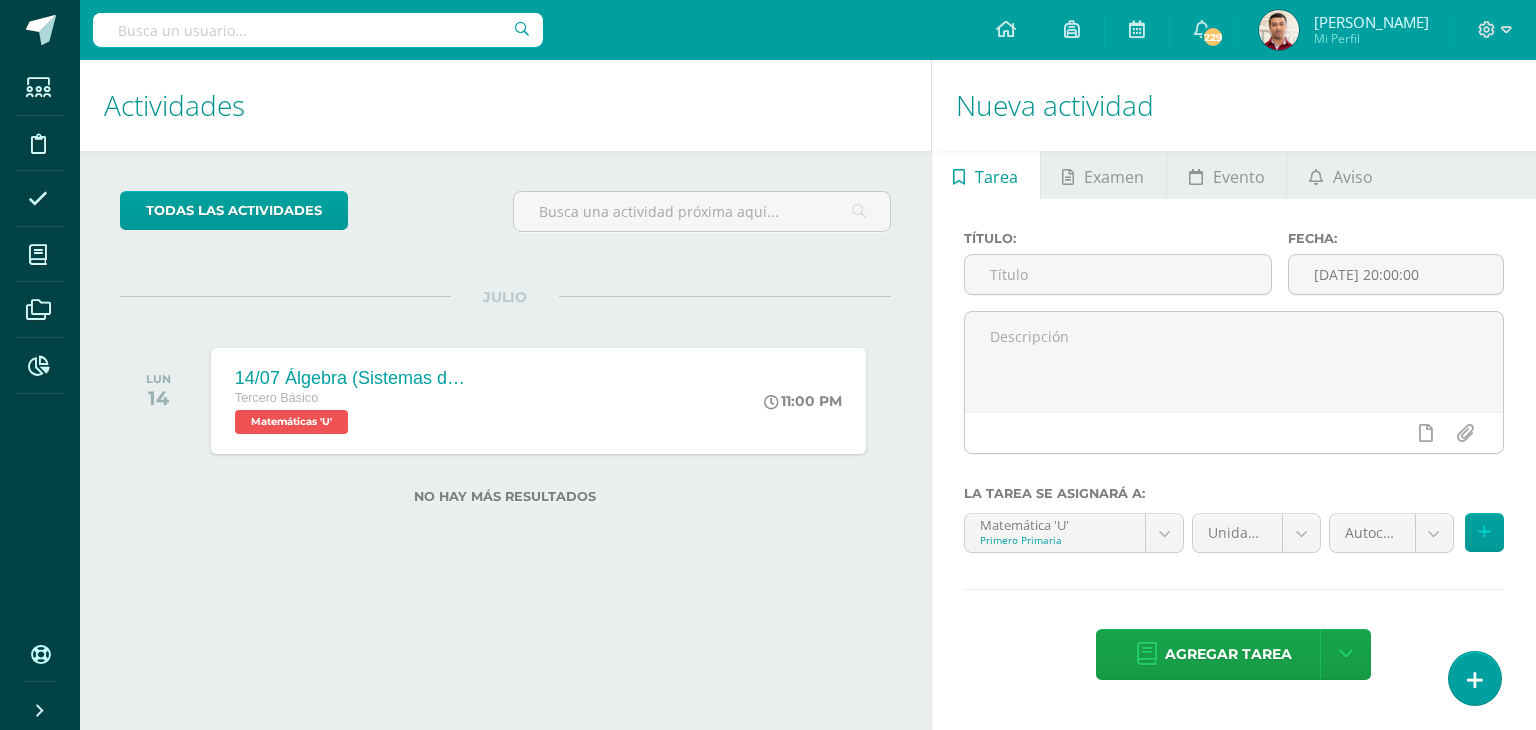 scroll, scrollTop: 0, scrollLeft: 0, axis: both 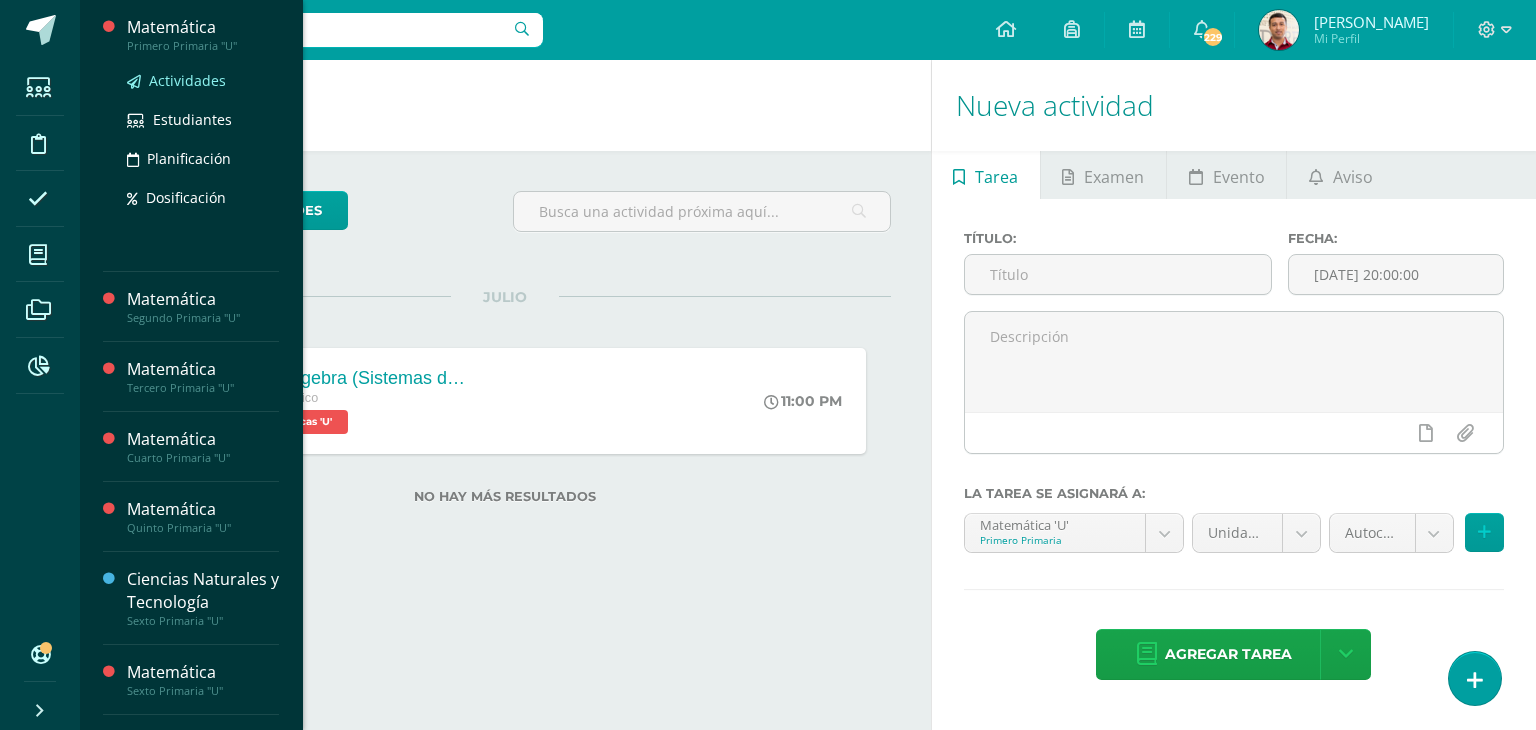 click on "Actividades" at bounding box center (187, 80) 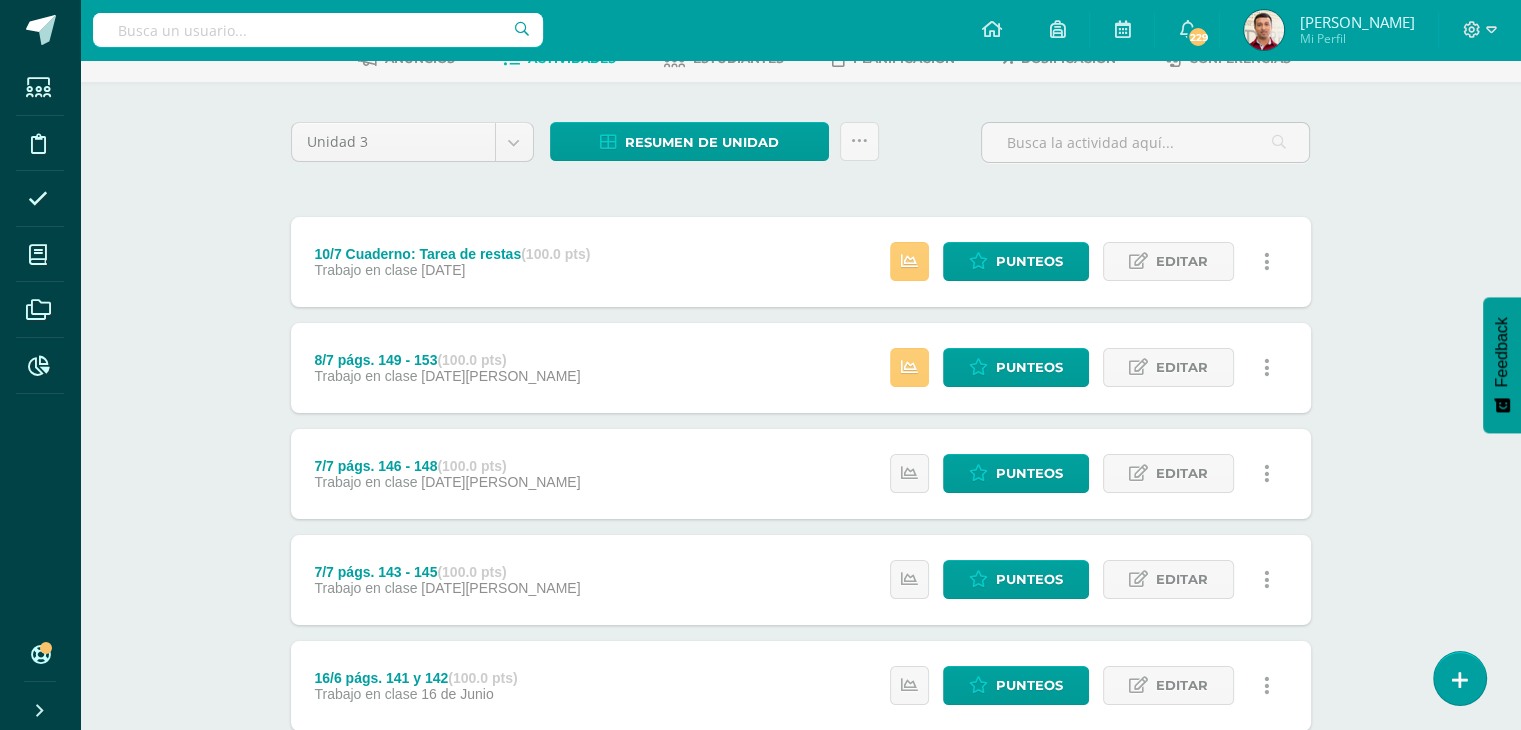 scroll, scrollTop: 0, scrollLeft: 0, axis: both 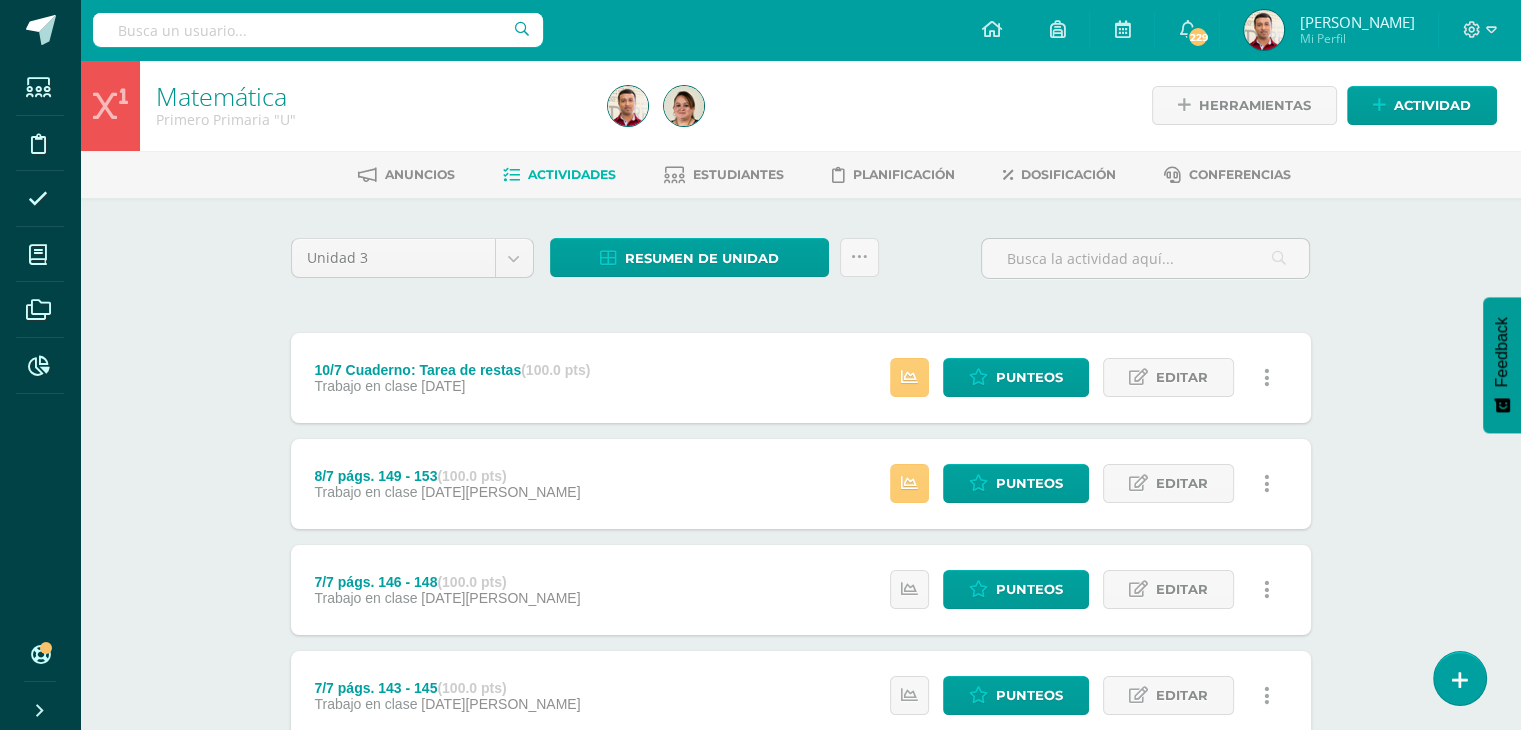 click on "Matemática
Primero Primaria "U"
Herramientas
Detalle de asistencias
Actividad
Anuncios
Actividades
Estudiantes
Planificación
Dosificación
Conferencias     Unidad 3                             Unidad 1 Unidad 2 Unidad 3 Unidad 4 Resumen de unidad
Descargar como HTML
Descargar como PDF
Descargar como XLS
Subir actividades en masa
Enviar punteos a revision
Historial de actividad
¿Estás seguro que deseas  Enviar a revisión  las notas de este curso?
Cancelar Creación  y  Calificación  1 1" at bounding box center [800, 785] 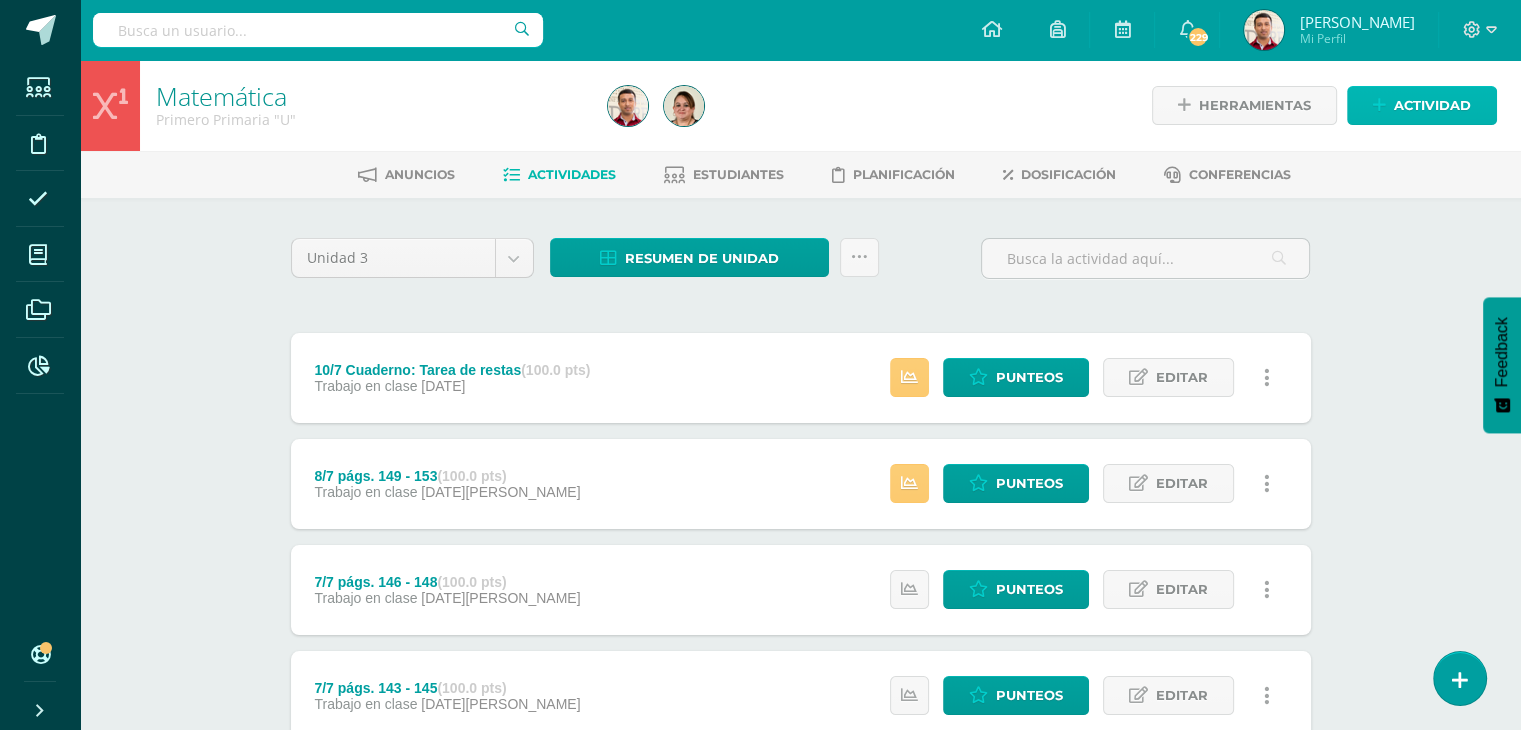 click on "Actividad" at bounding box center (1432, 105) 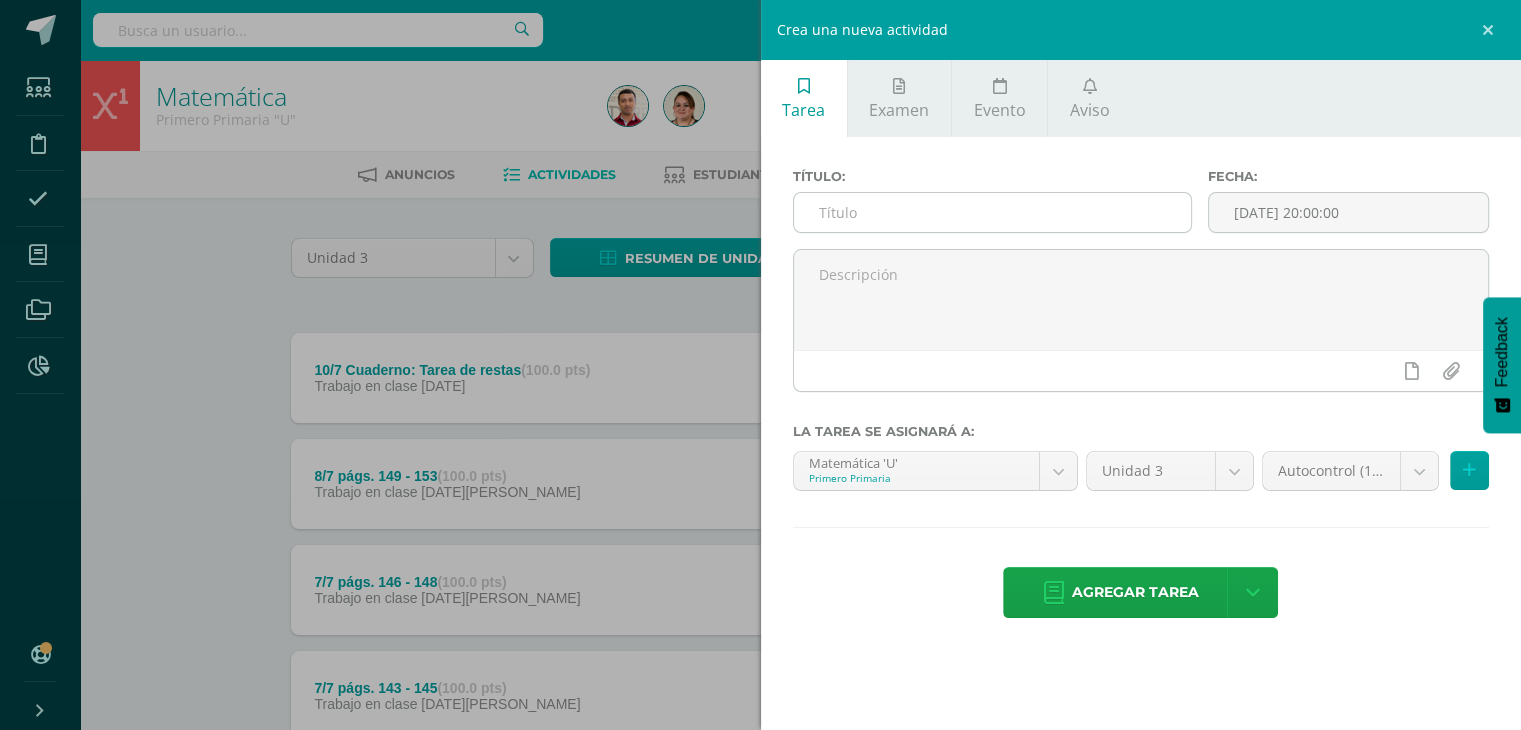 click at bounding box center [993, 212] 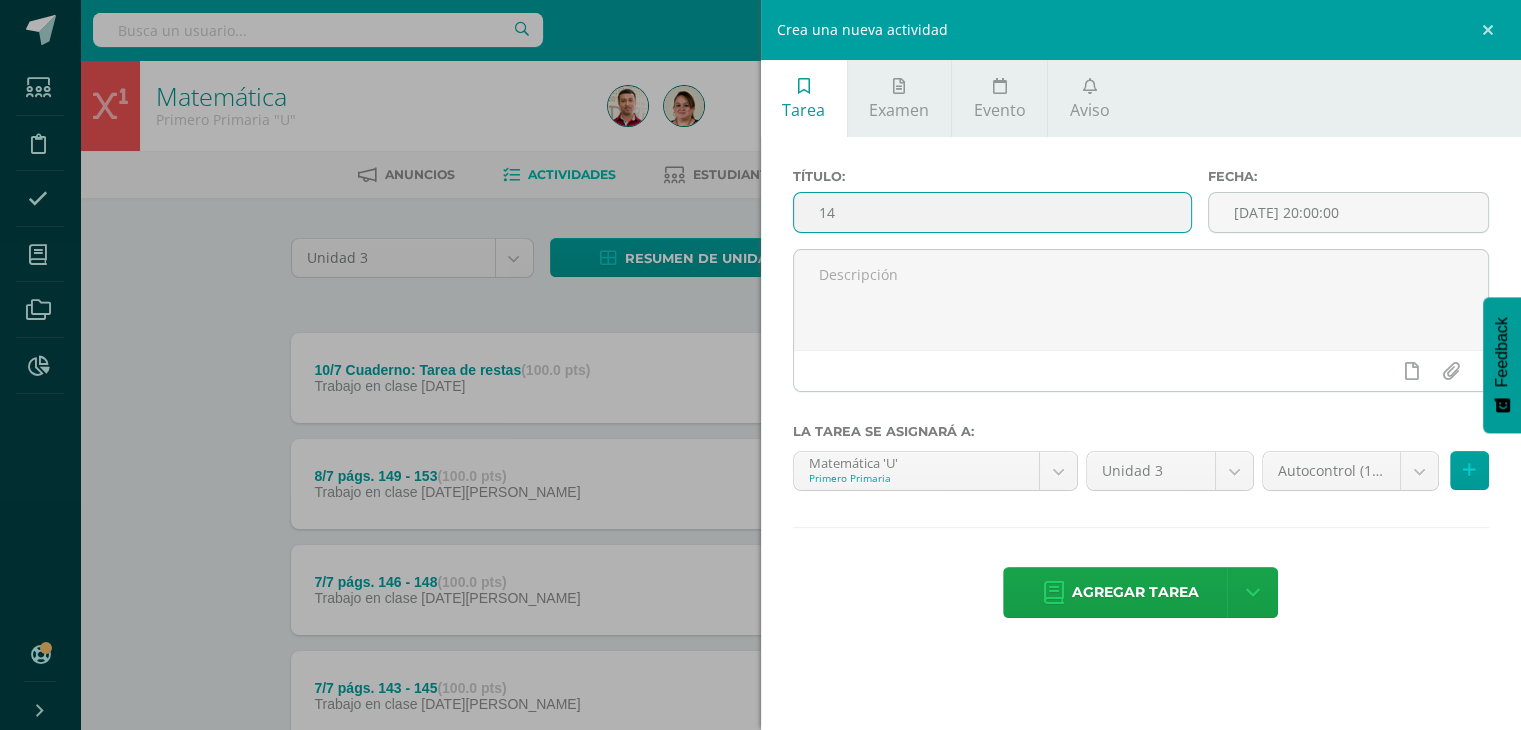 type on "1" 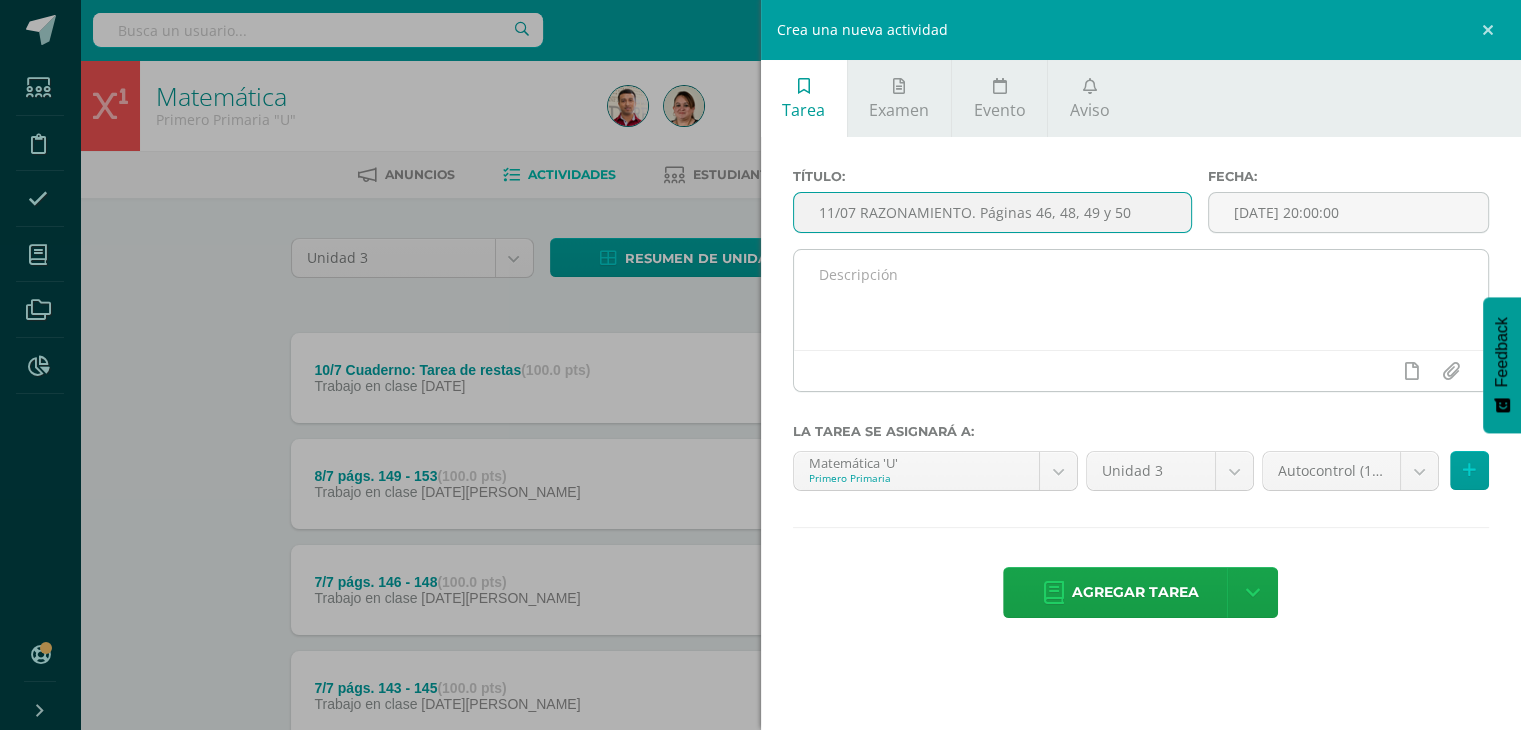 type on "11/07 RAZONAMIENTO. Páginas 46, 48, 49 y 50" 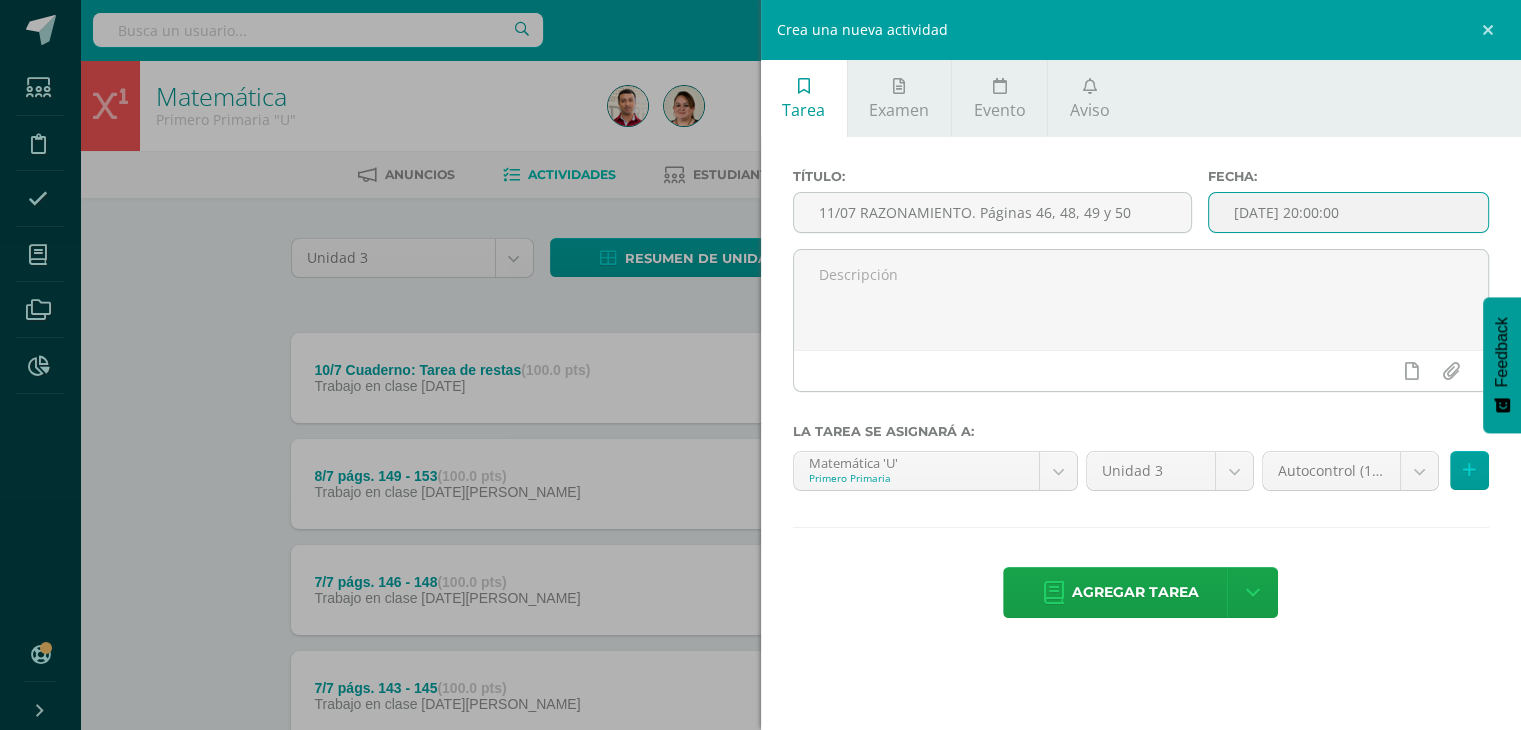 click on "[DATE] 20:00:00" at bounding box center (1348, 212) 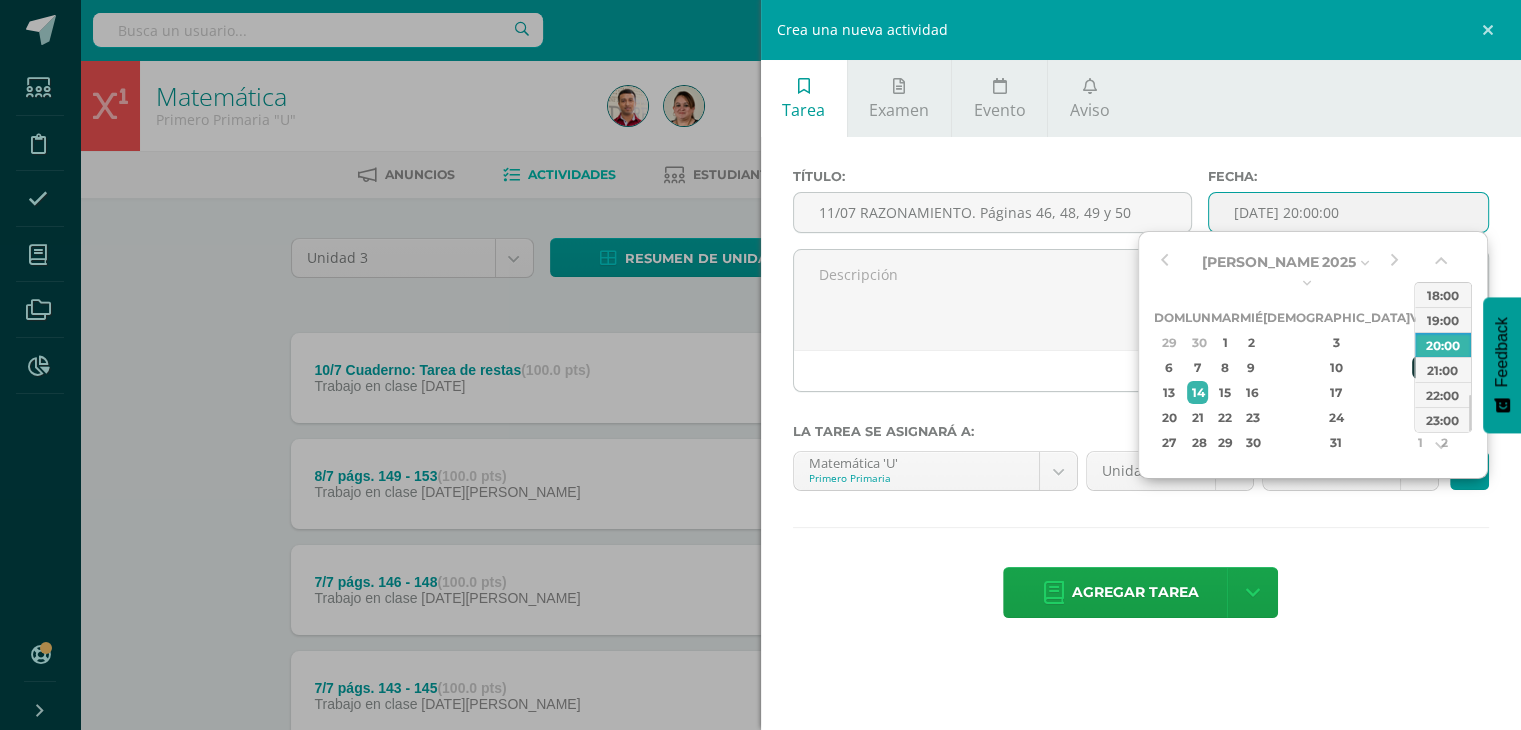click on "11" at bounding box center [1421, 367] 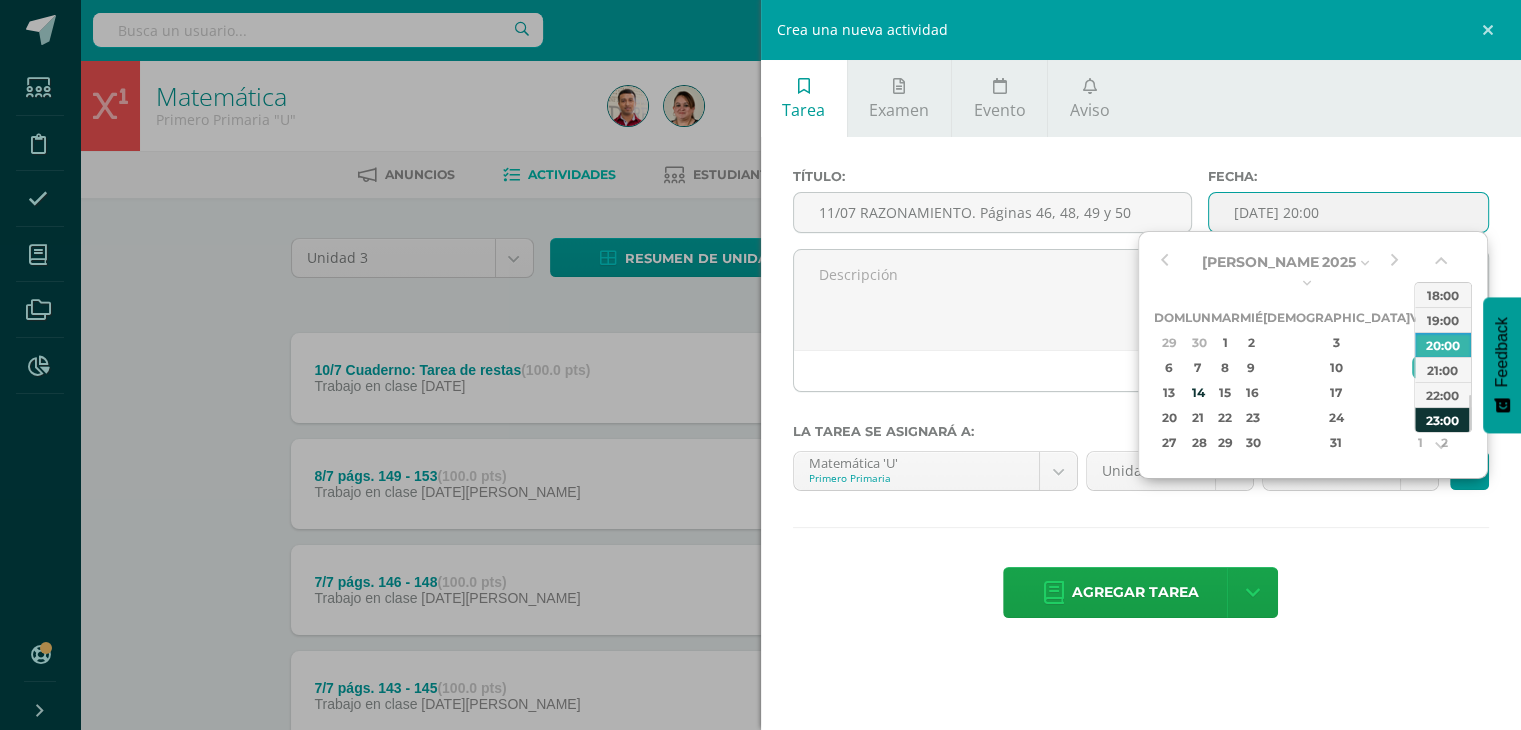 click on "23:00" at bounding box center (1443, 419) 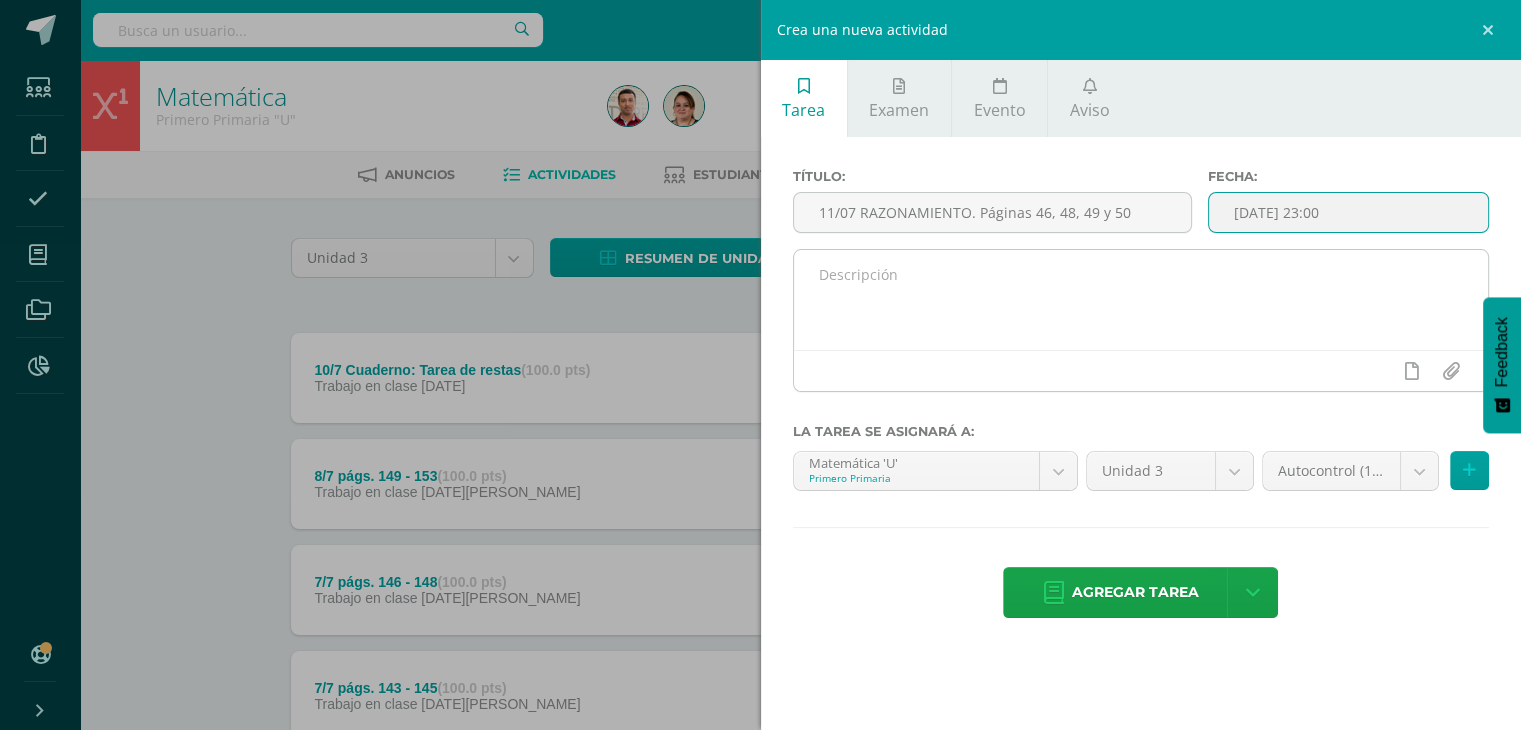 click at bounding box center (1141, 300) 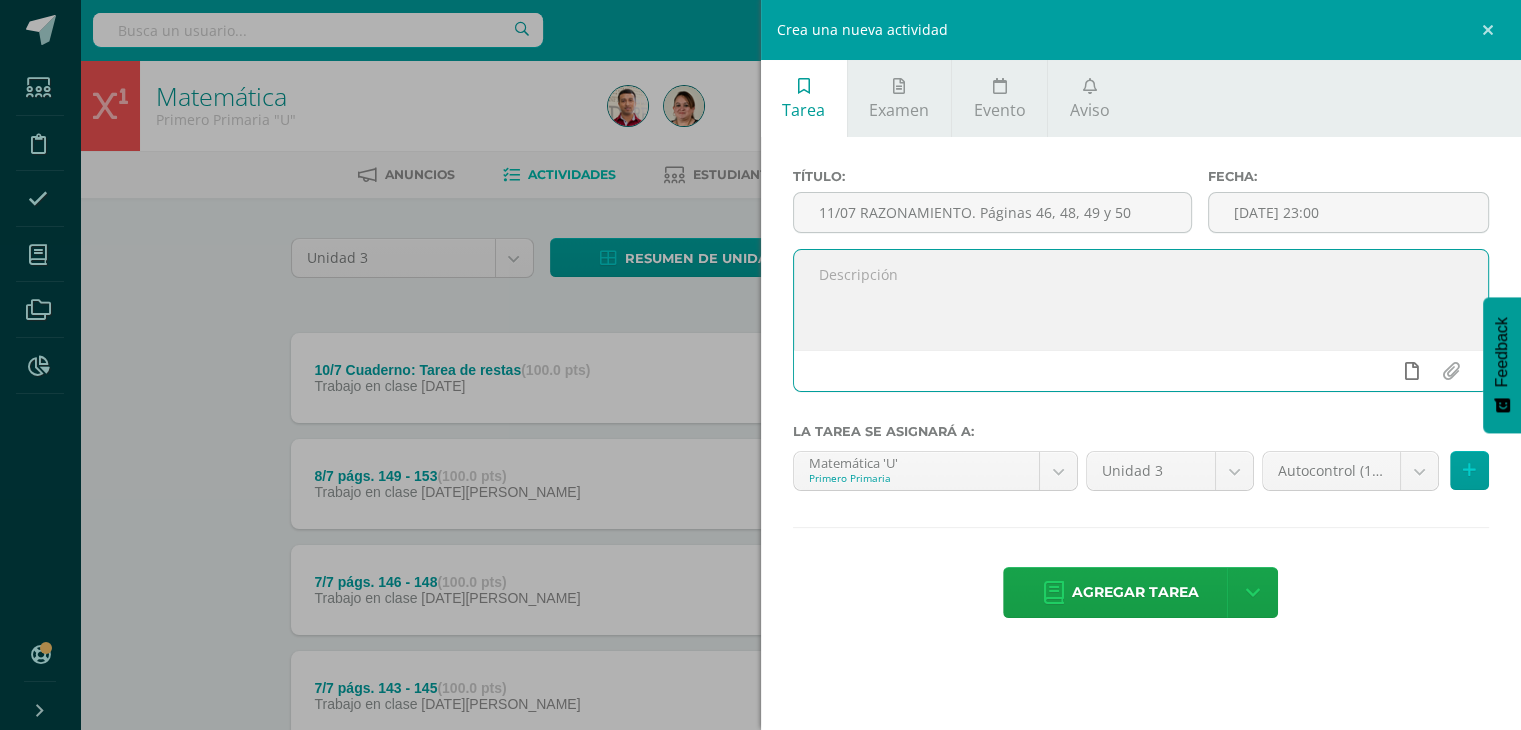 click at bounding box center (1412, 371) 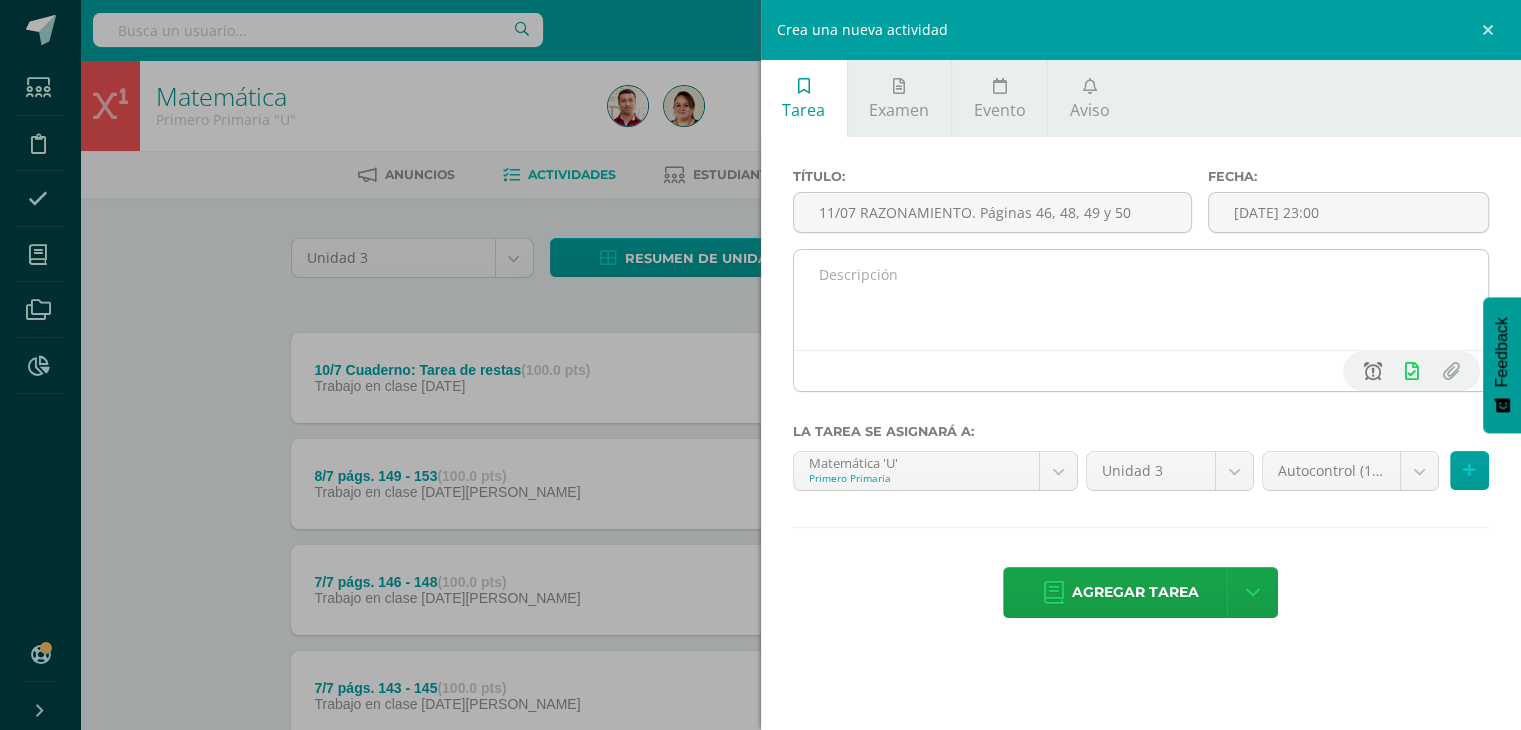 click at bounding box center (1373, 371) 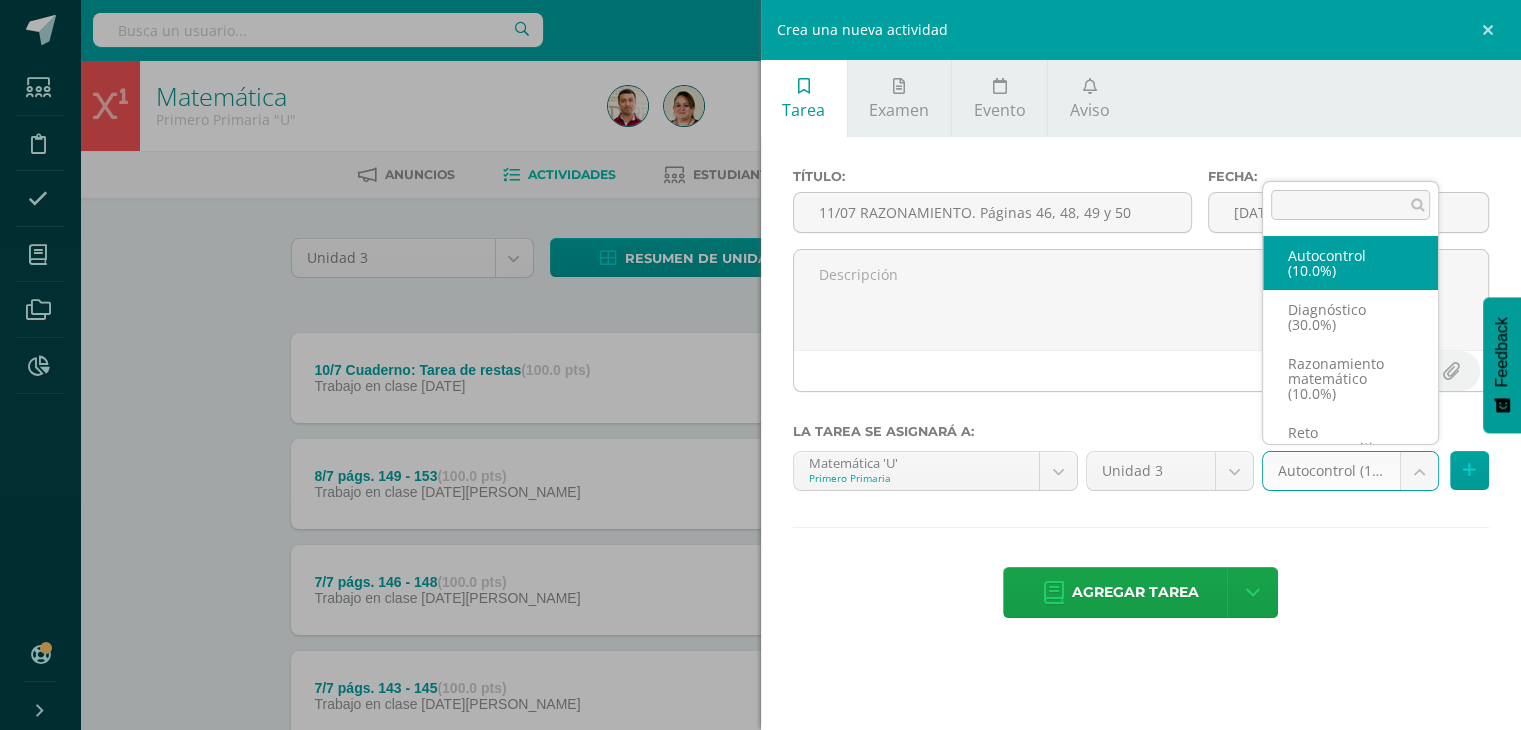 click on "Estudiantes Disciplina Asistencia Mis cursos Archivos Reportes Soporte
Centro de ayuda
Últimas actualizaciones
10+ Cerrar panel
Matemática
Primero
Primaria
"U"
Actividades Estudiantes Planificación Dosificación
Matemática
Segundo
Primaria
"U"
Actividades Estudiantes Planificación Dosificación
Matemática
Tercero
Primaria
"U"
Actividades Estudiantes Planificación Dosificación
Matemática
Actividades Estudiantes Planificación Dosificación Actividades y" at bounding box center (760, 755) 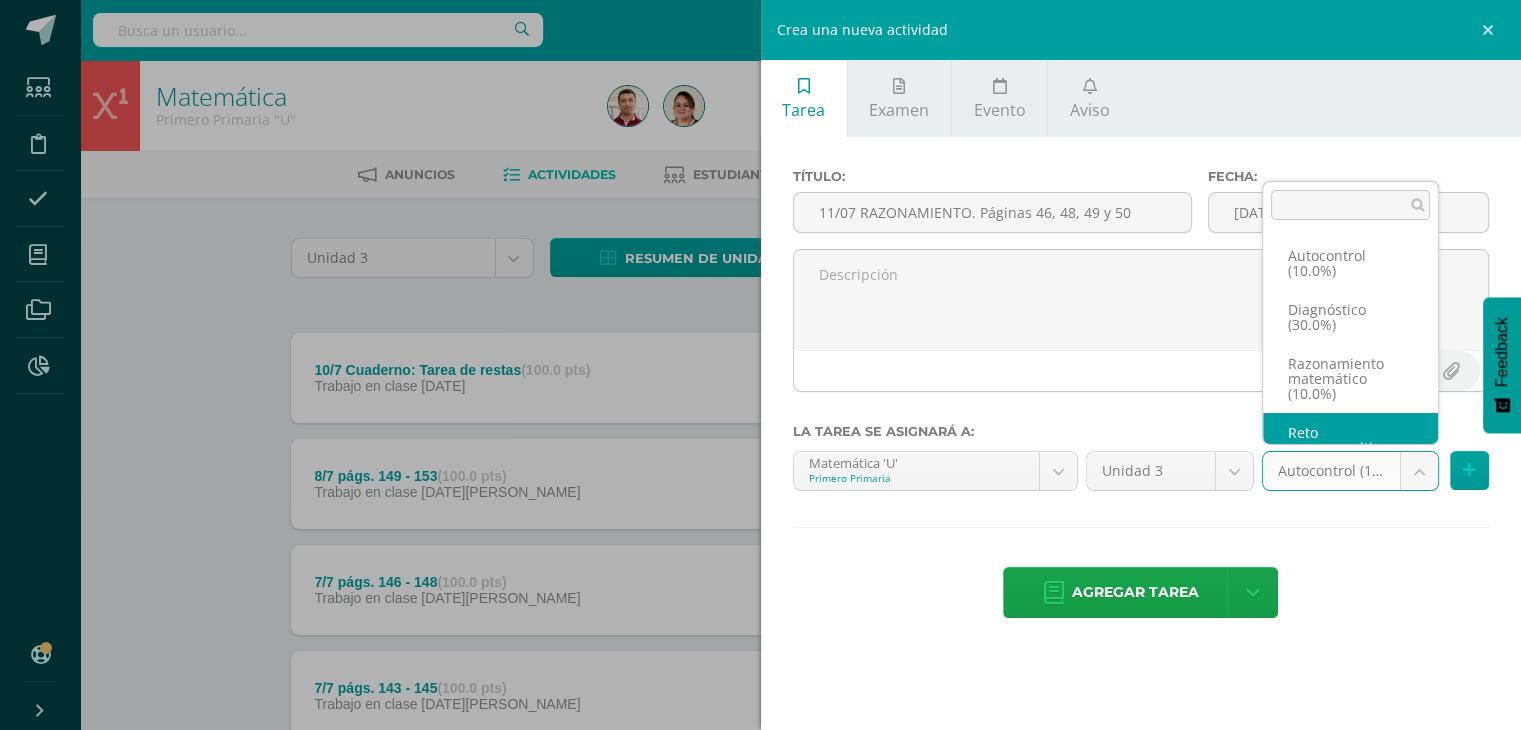 scroll, scrollTop: 38, scrollLeft: 0, axis: vertical 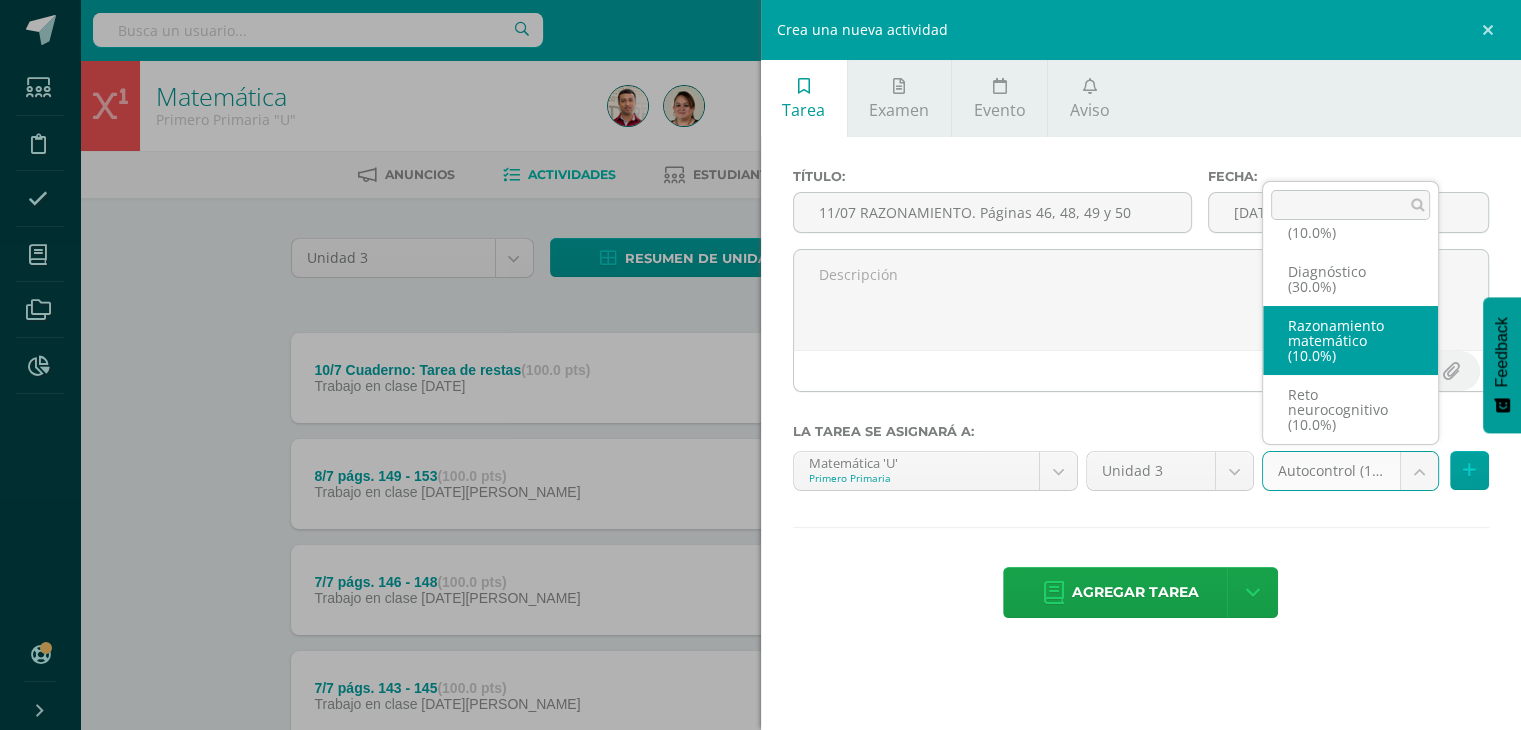 select on "202790" 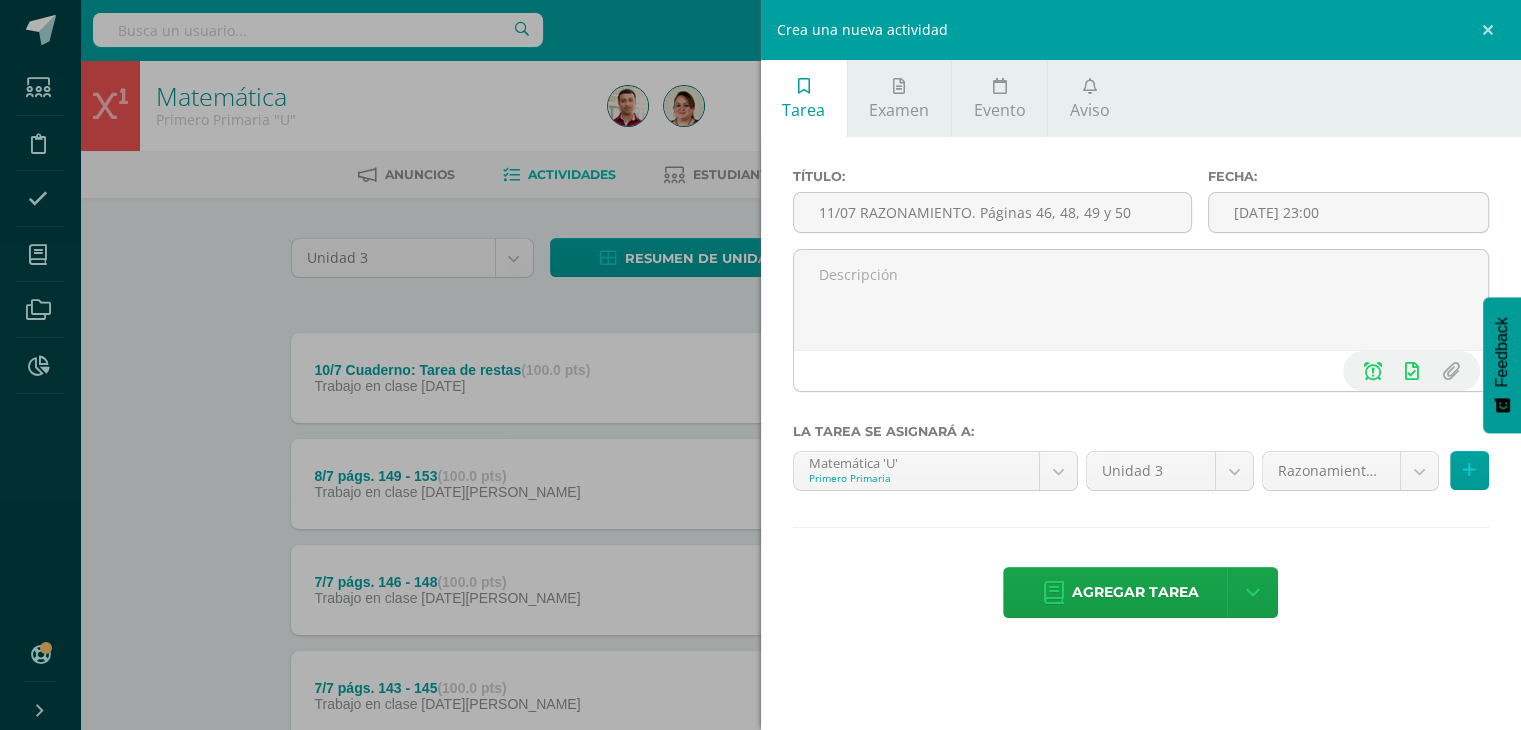 click on "Agregar tarea
Agregar tarea y ocultar" at bounding box center (1141, 594) 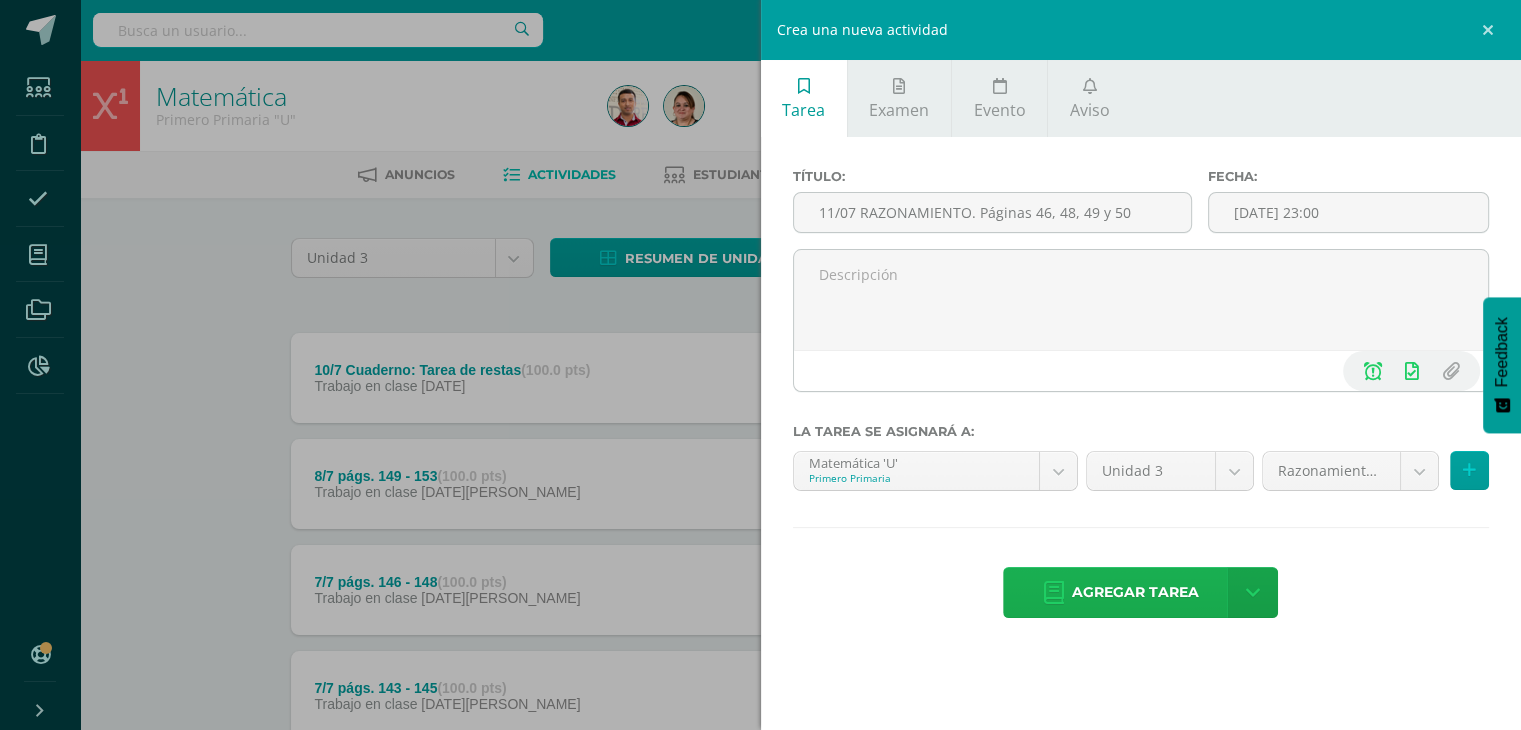 click on "Agregar tarea" at bounding box center (1135, 592) 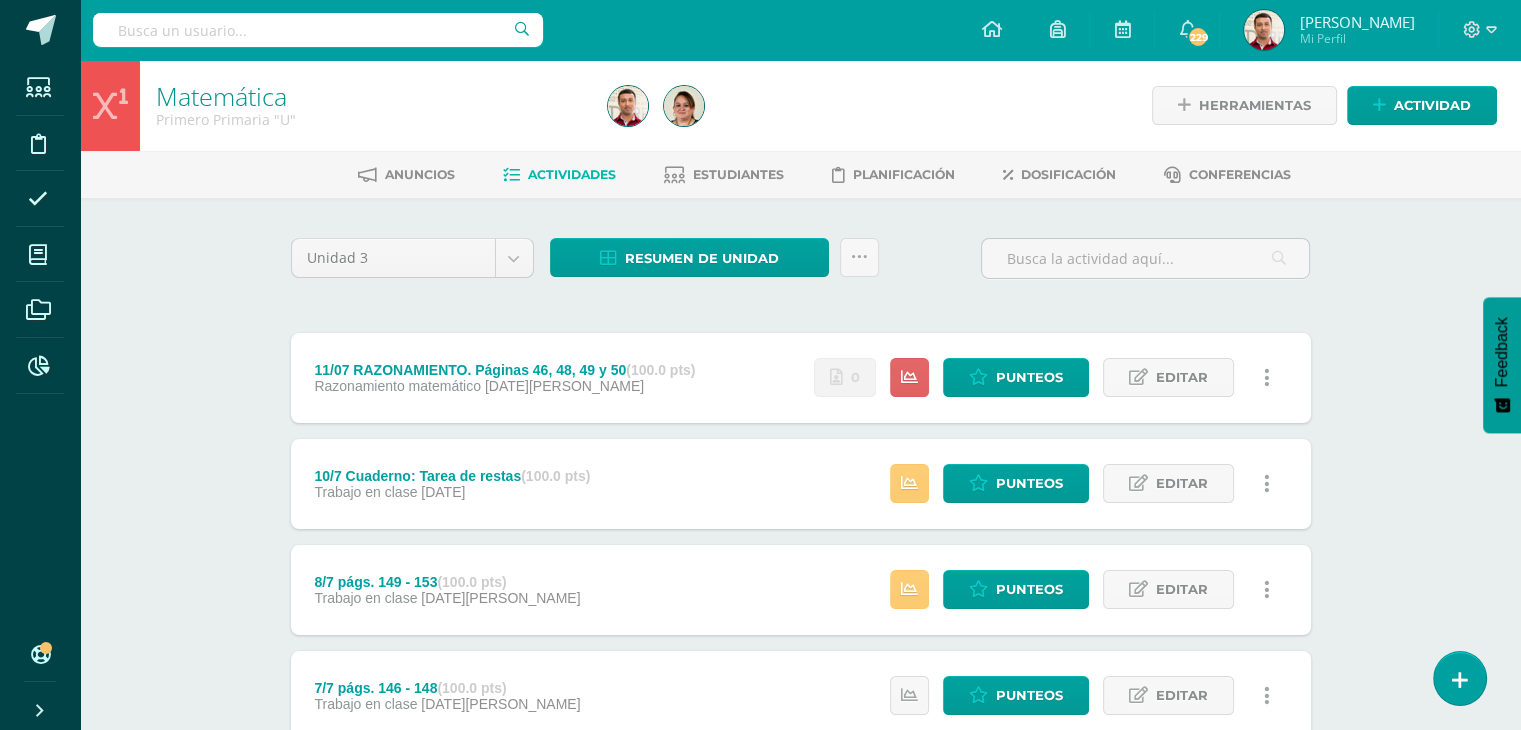 scroll, scrollTop: 0, scrollLeft: 0, axis: both 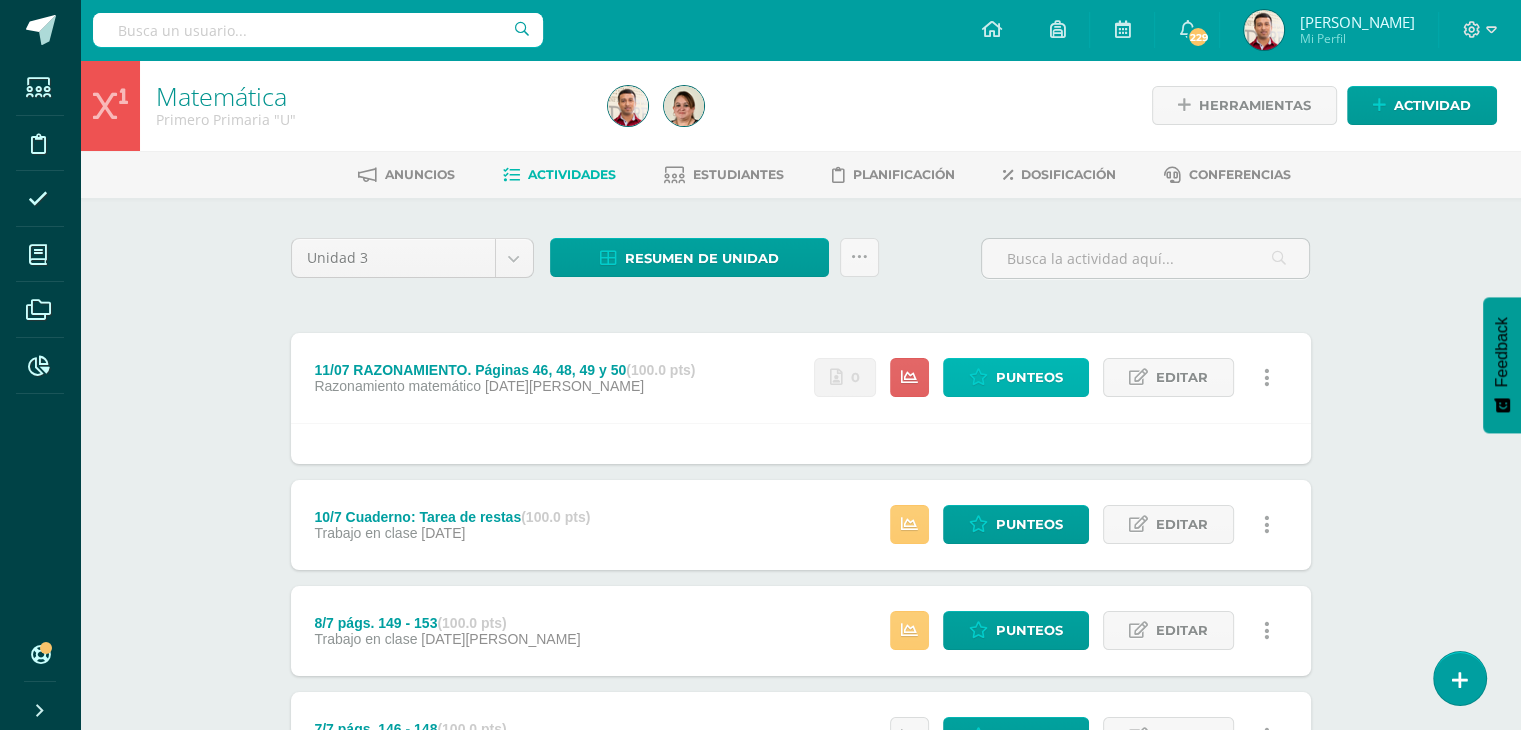 click on "Punteos" at bounding box center (1029, 377) 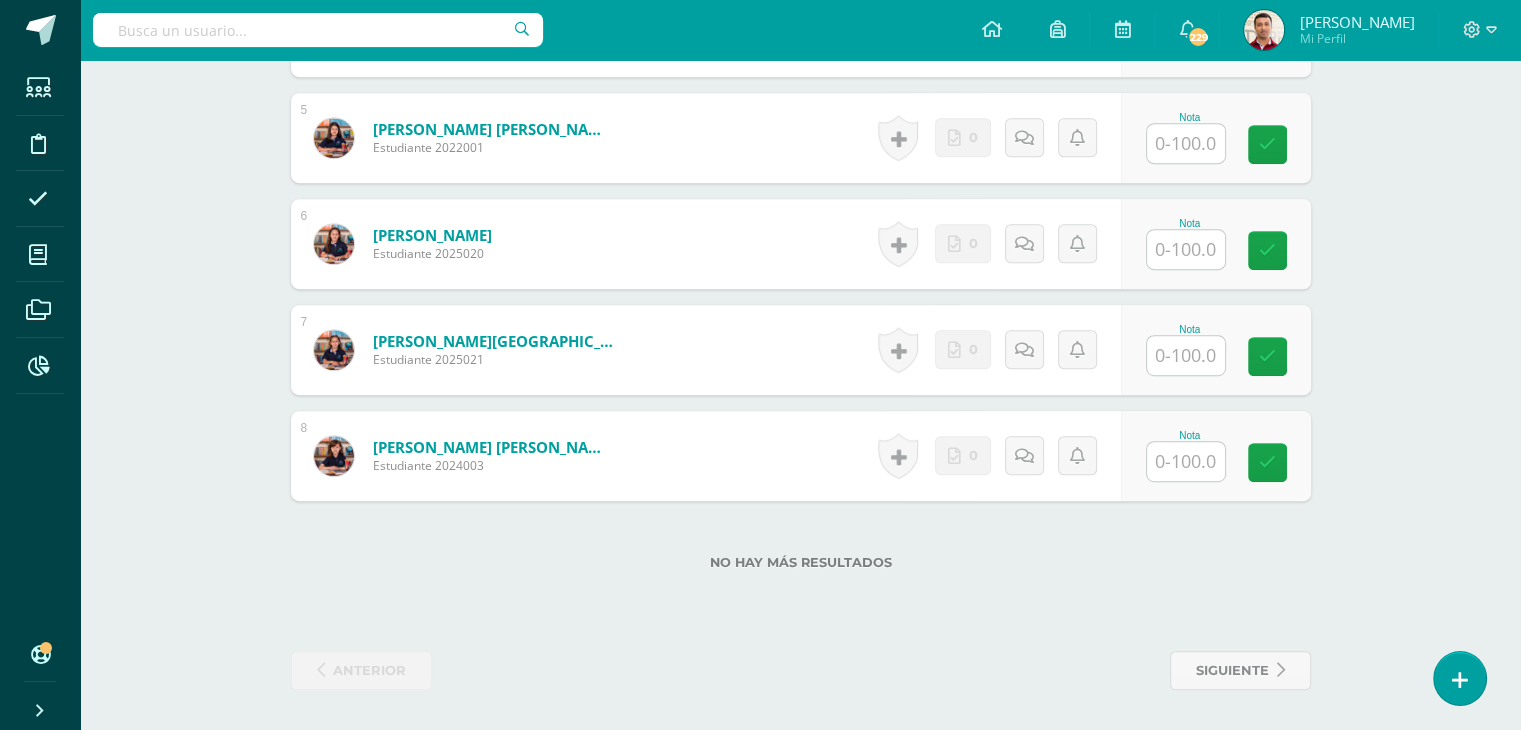 scroll, scrollTop: 1058, scrollLeft: 0, axis: vertical 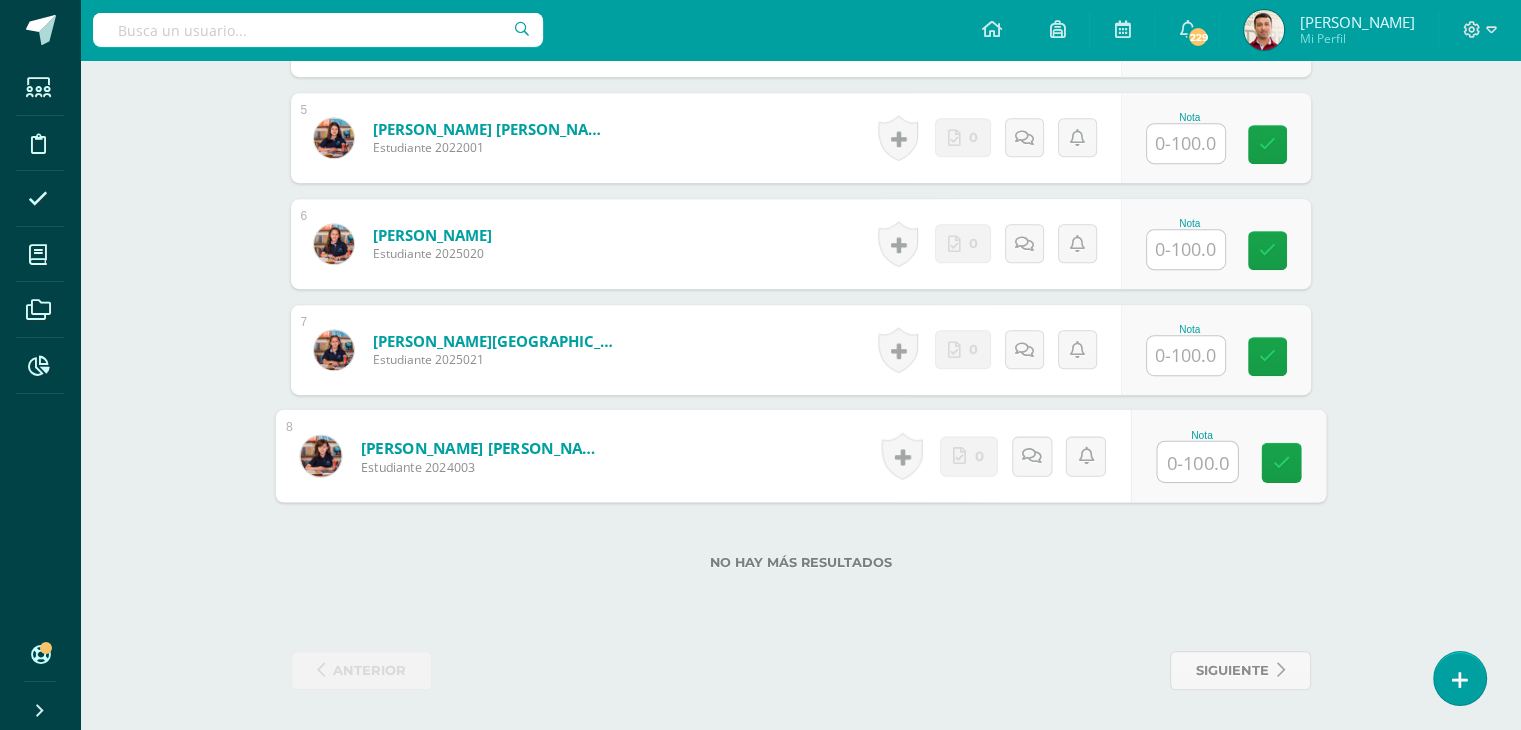 click at bounding box center [1197, 462] 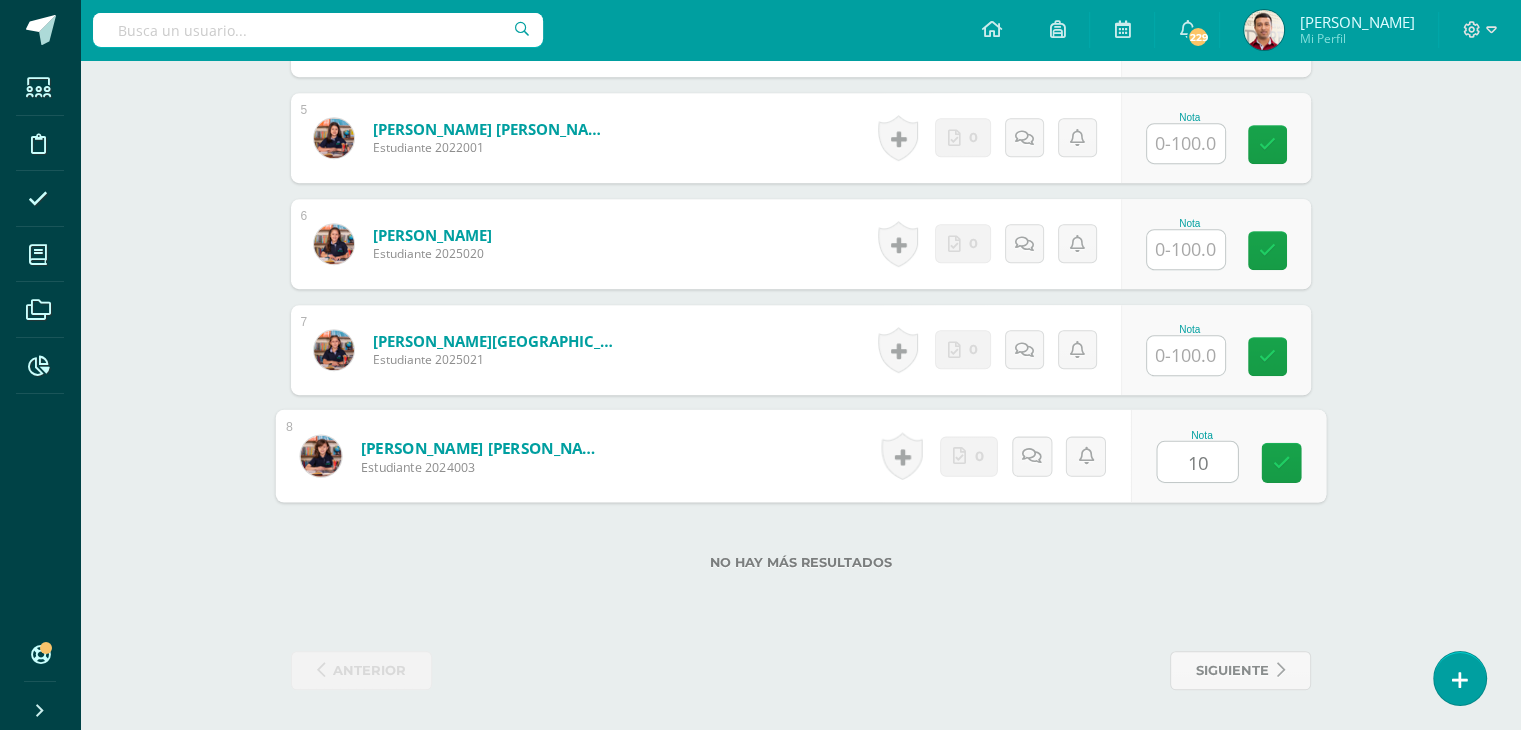 type on "100" 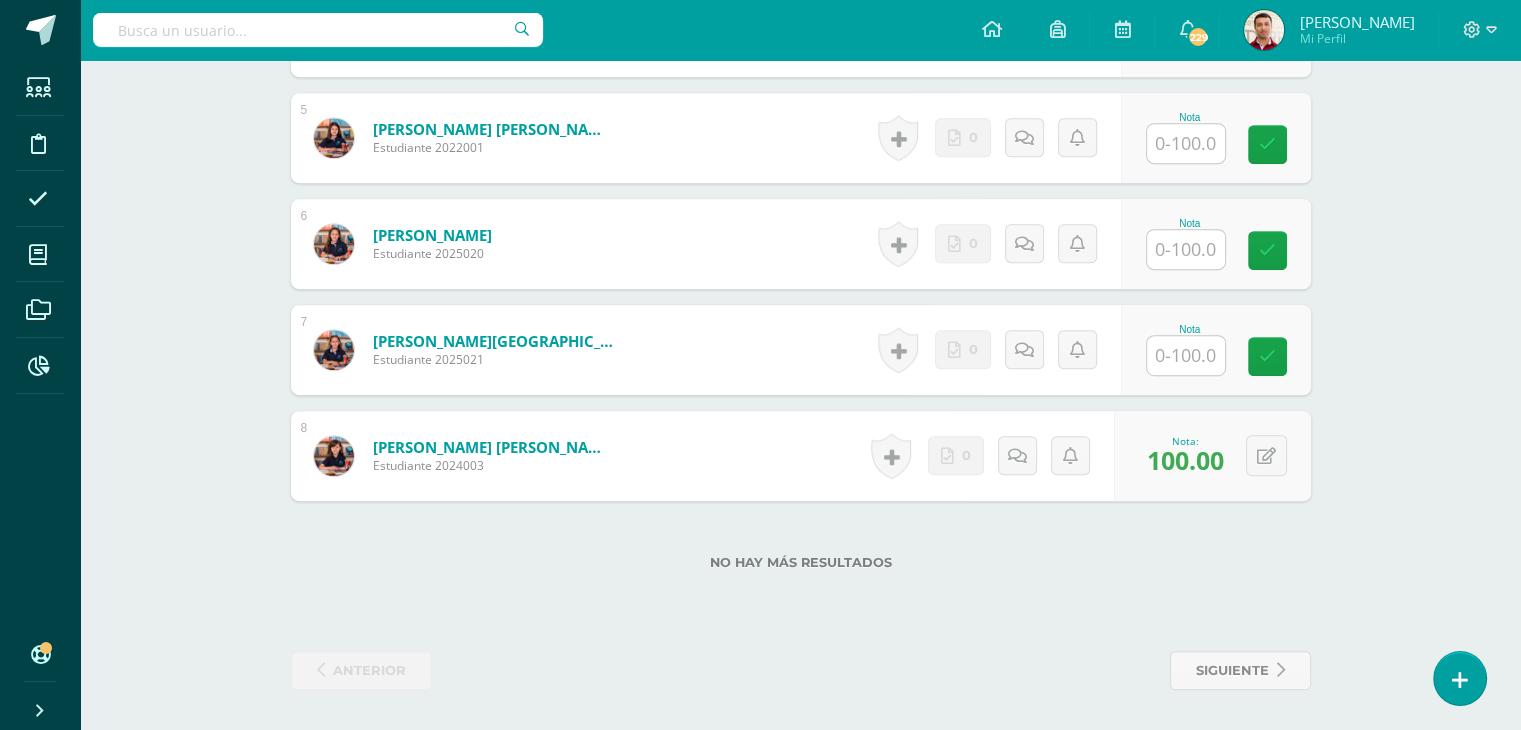 click at bounding box center (1186, 249) 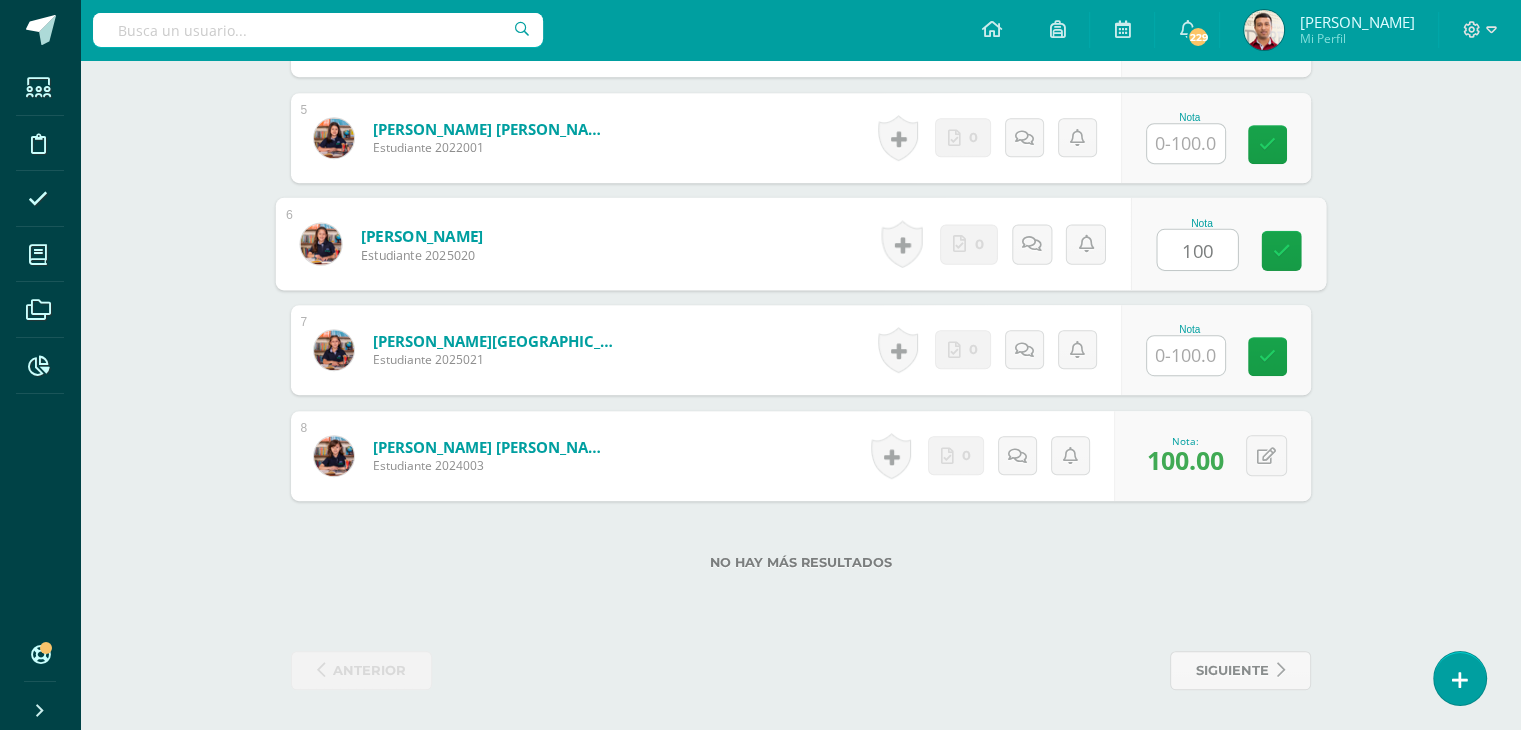 type on "100" 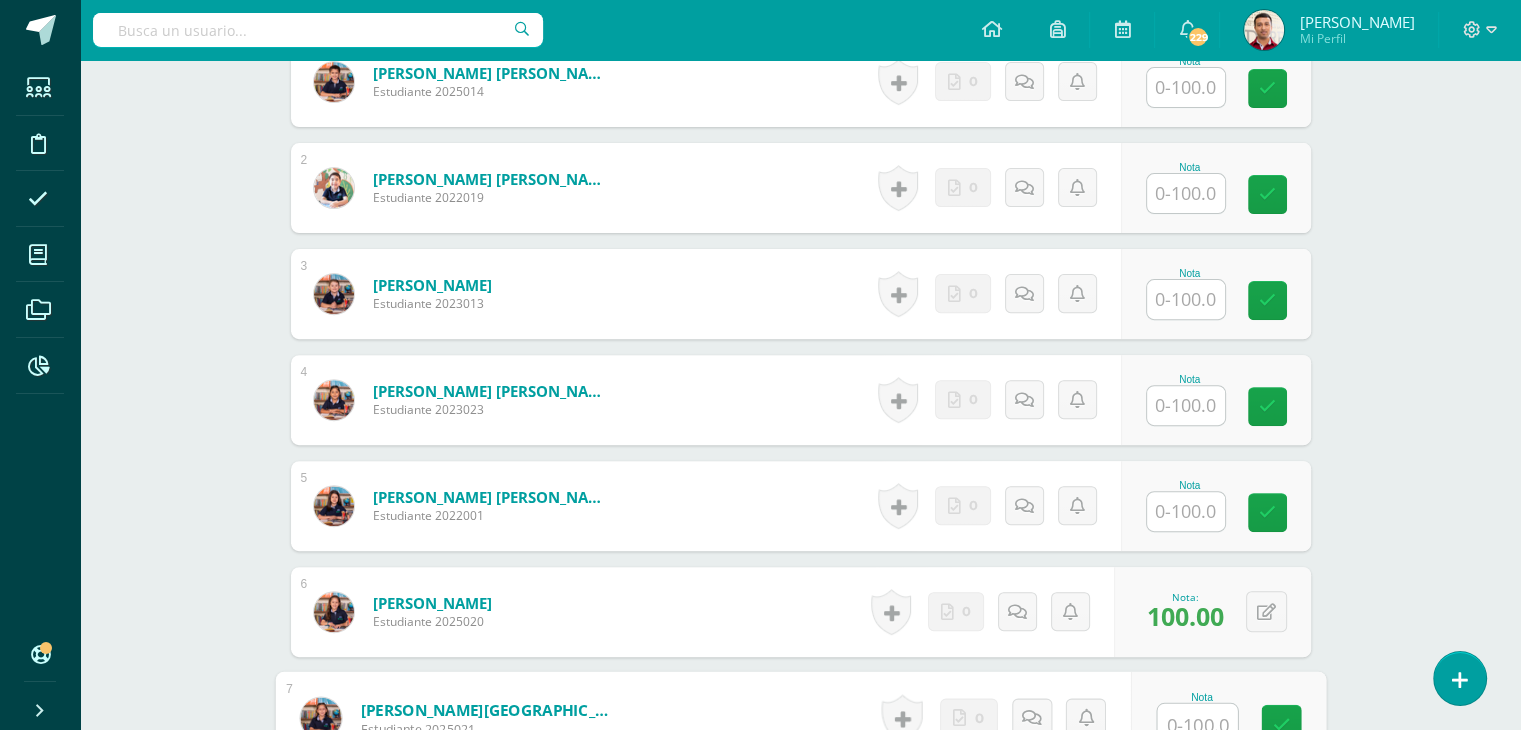 scroll, scrollTop: 458, scrollLeft: 0, axis: vertical 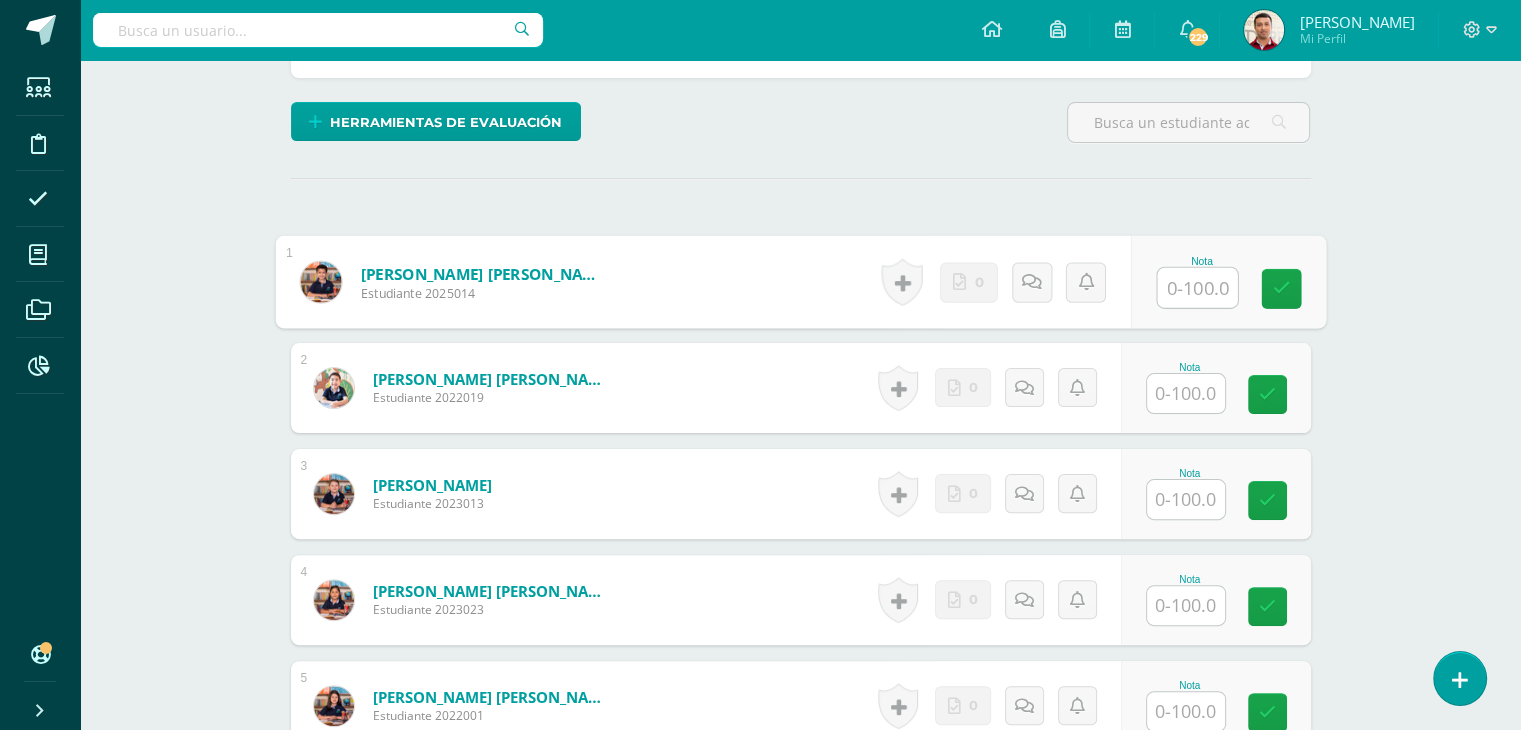 click at bounding box center (1197, 288) 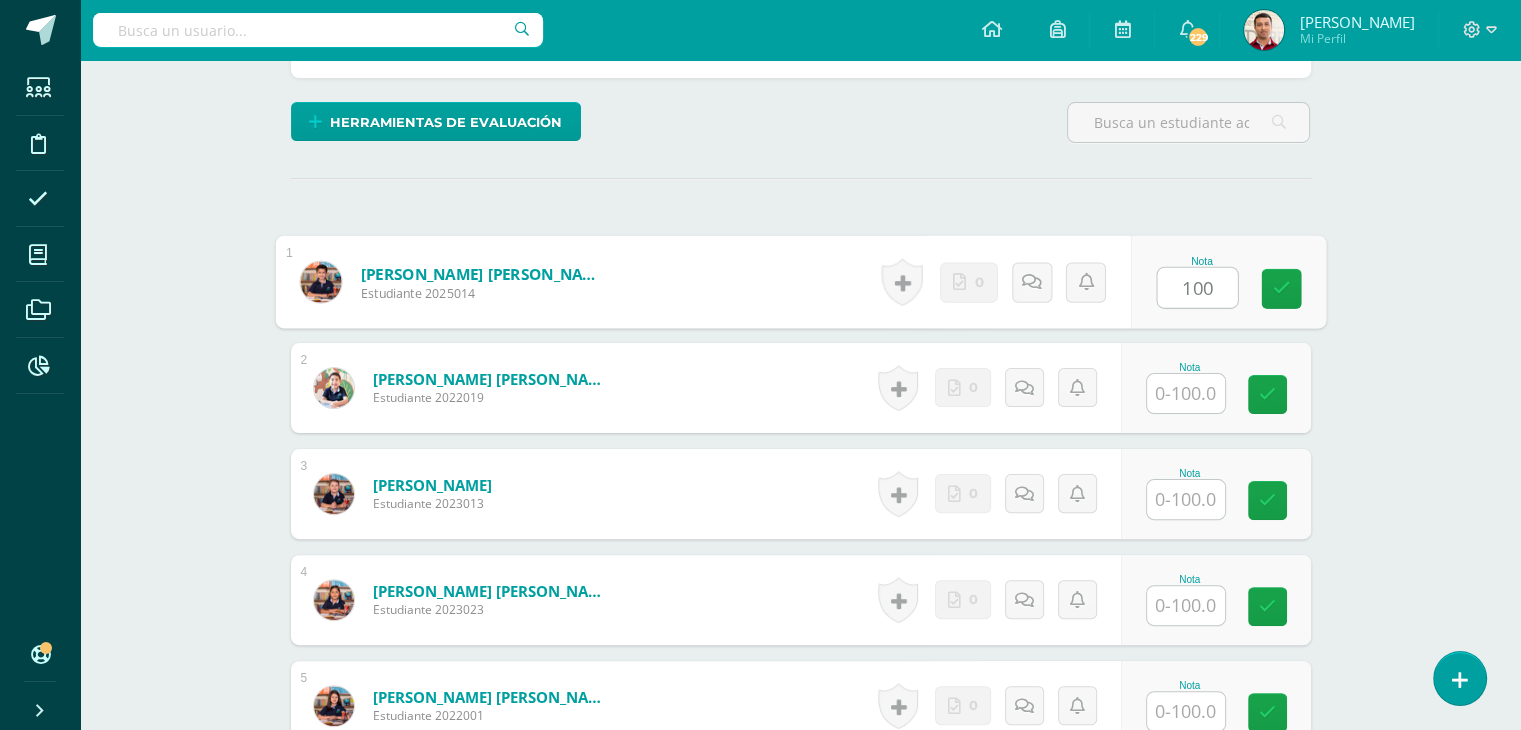type on "100" 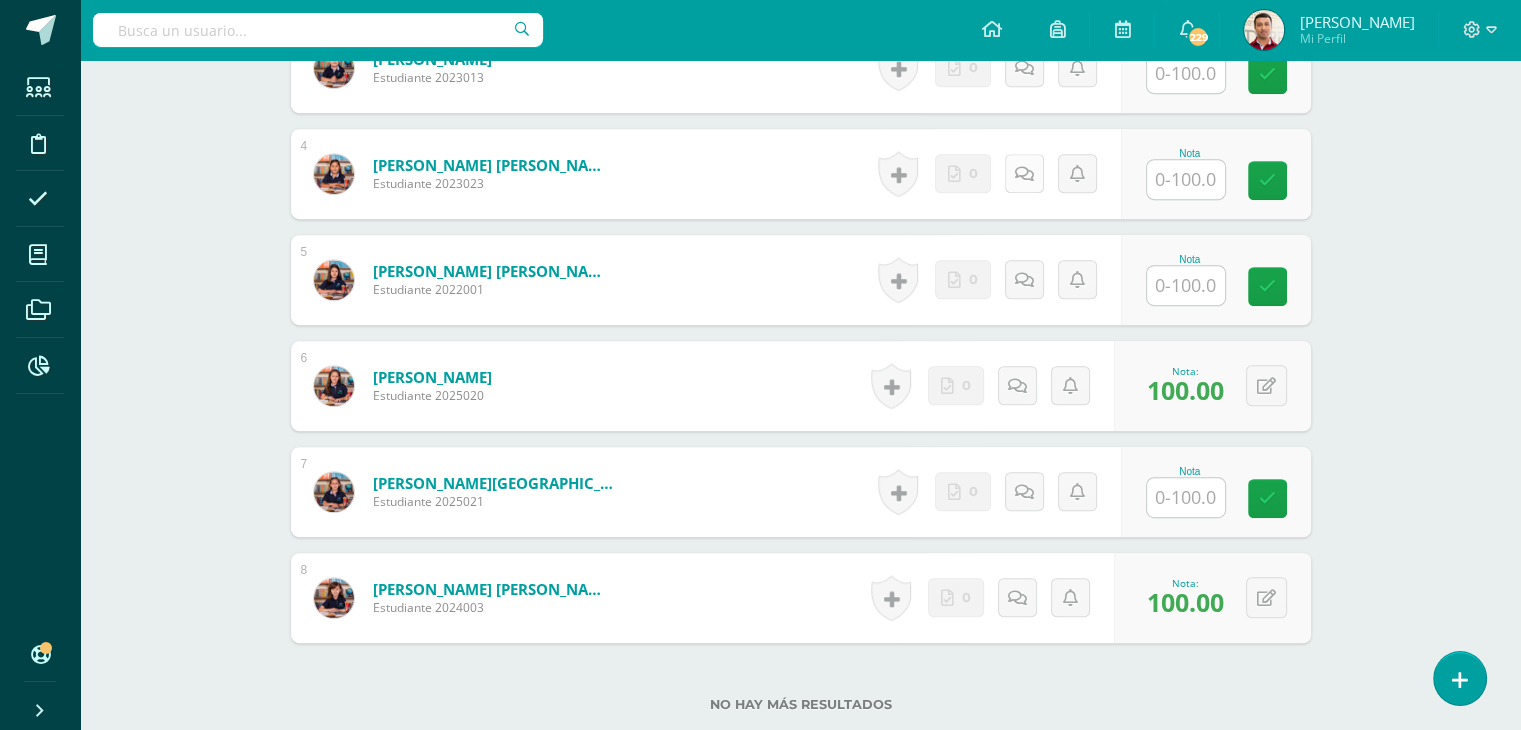 scroll, scrollTop: 958, scrollLeft: 0, axis: vertical 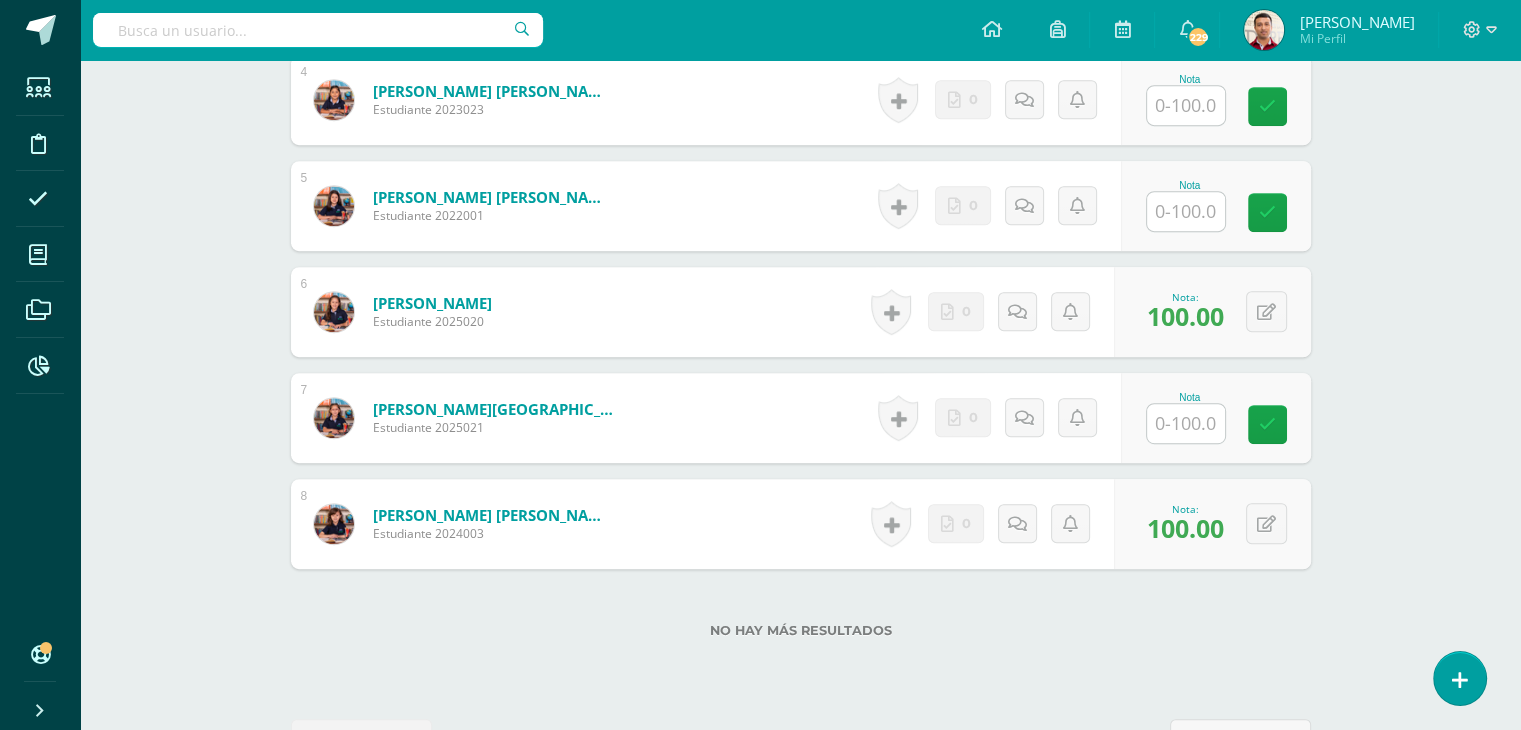 click at bounding box center (1186, 423) 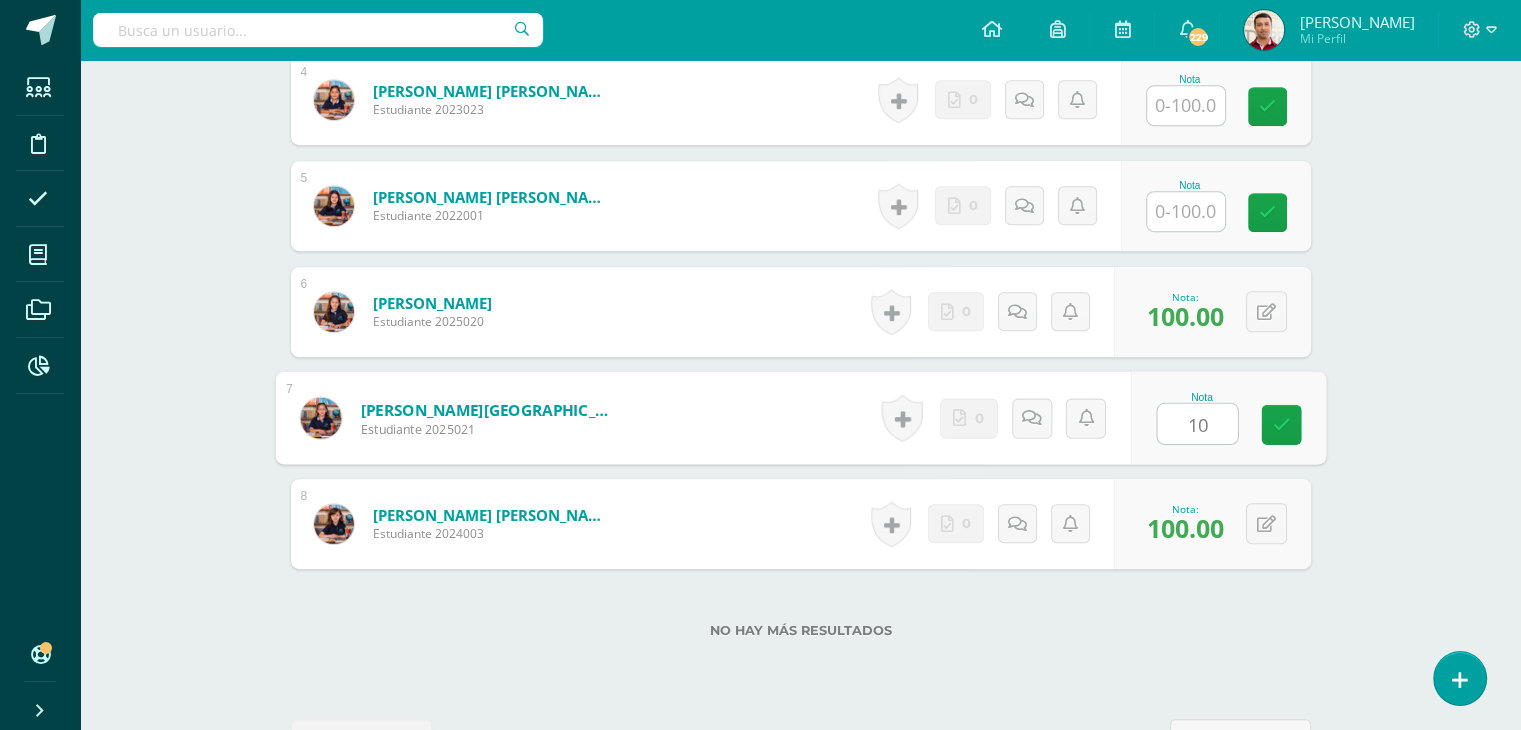 type on "100" 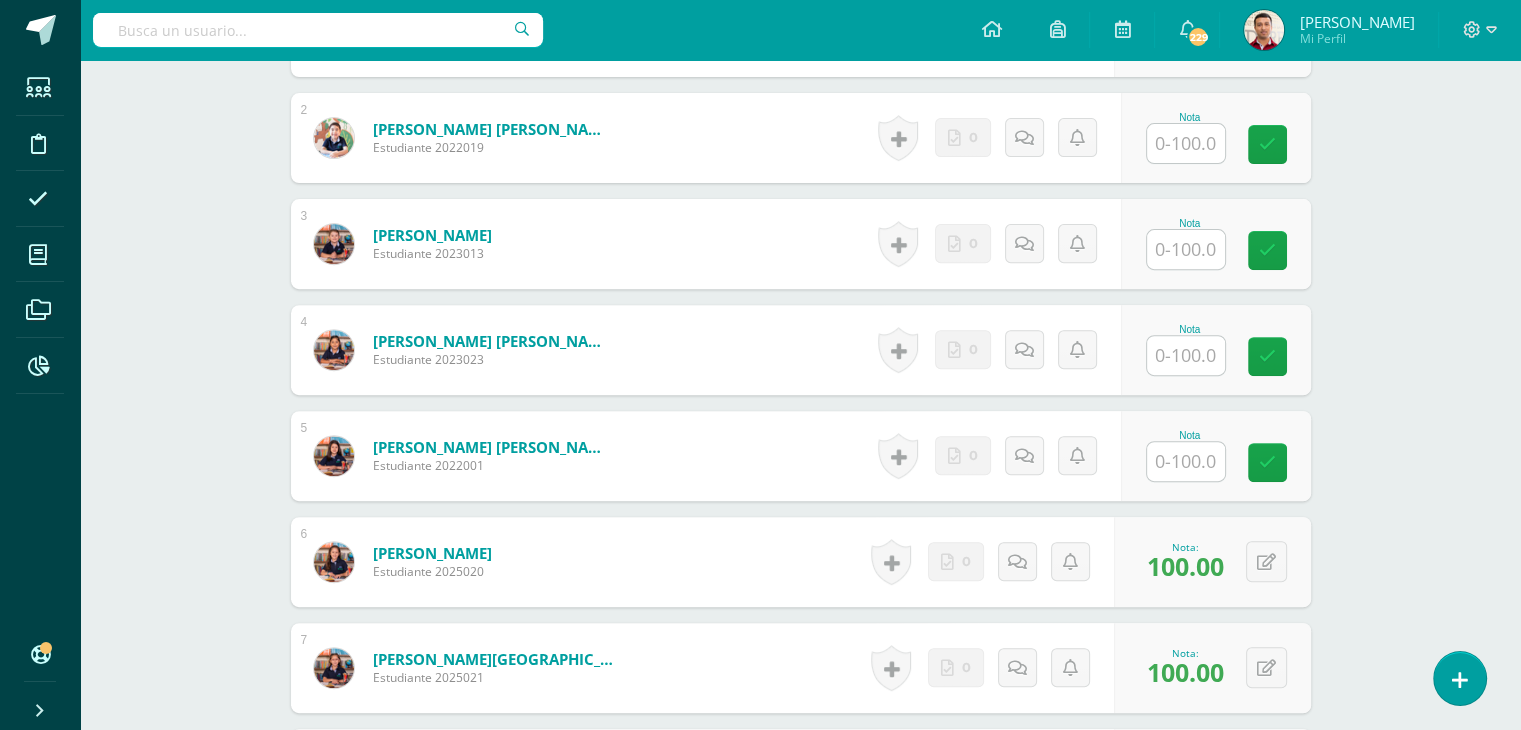 scroll, scrollTop: 758, scrollLeft: 0, axis: vertical 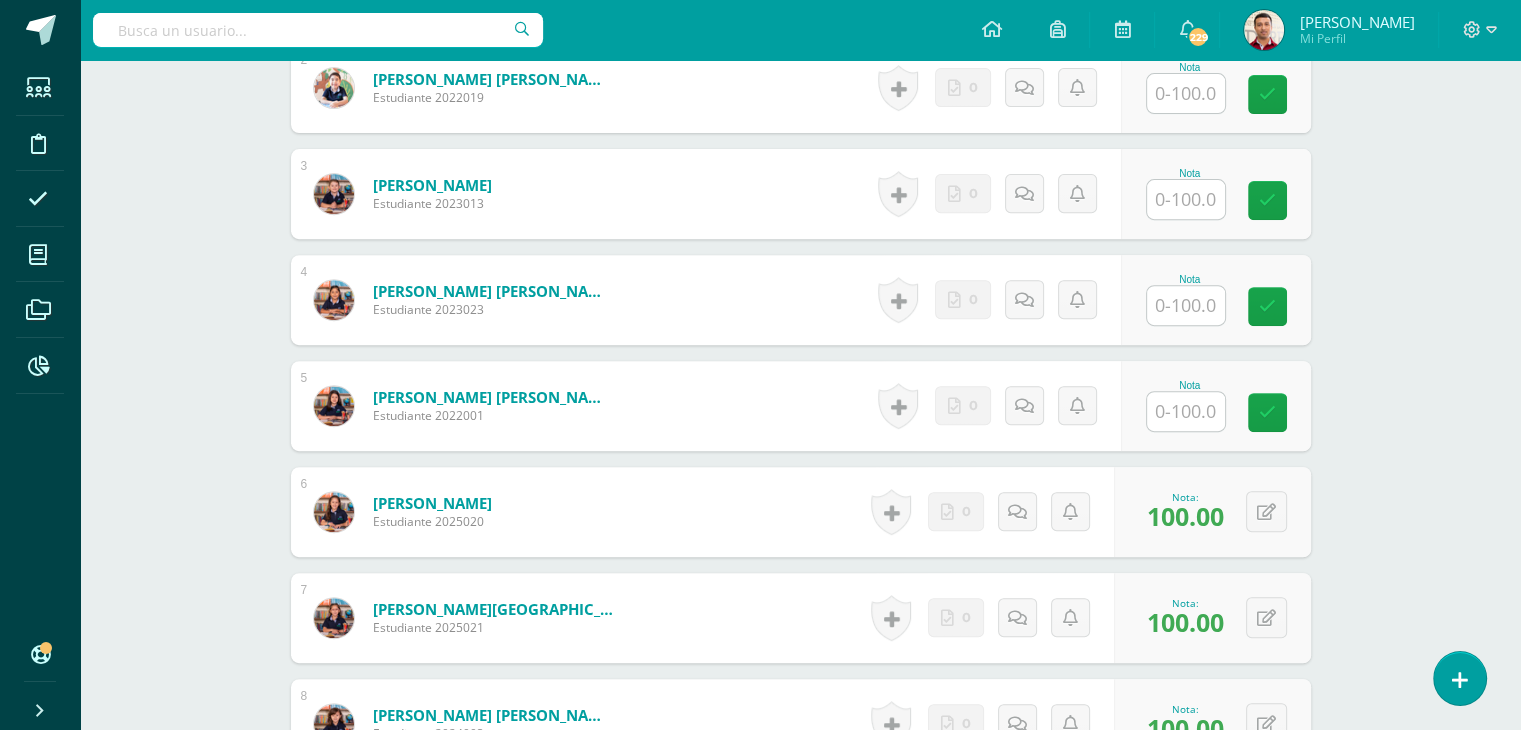 click on "Nota" at bounding box center (1216, 406) 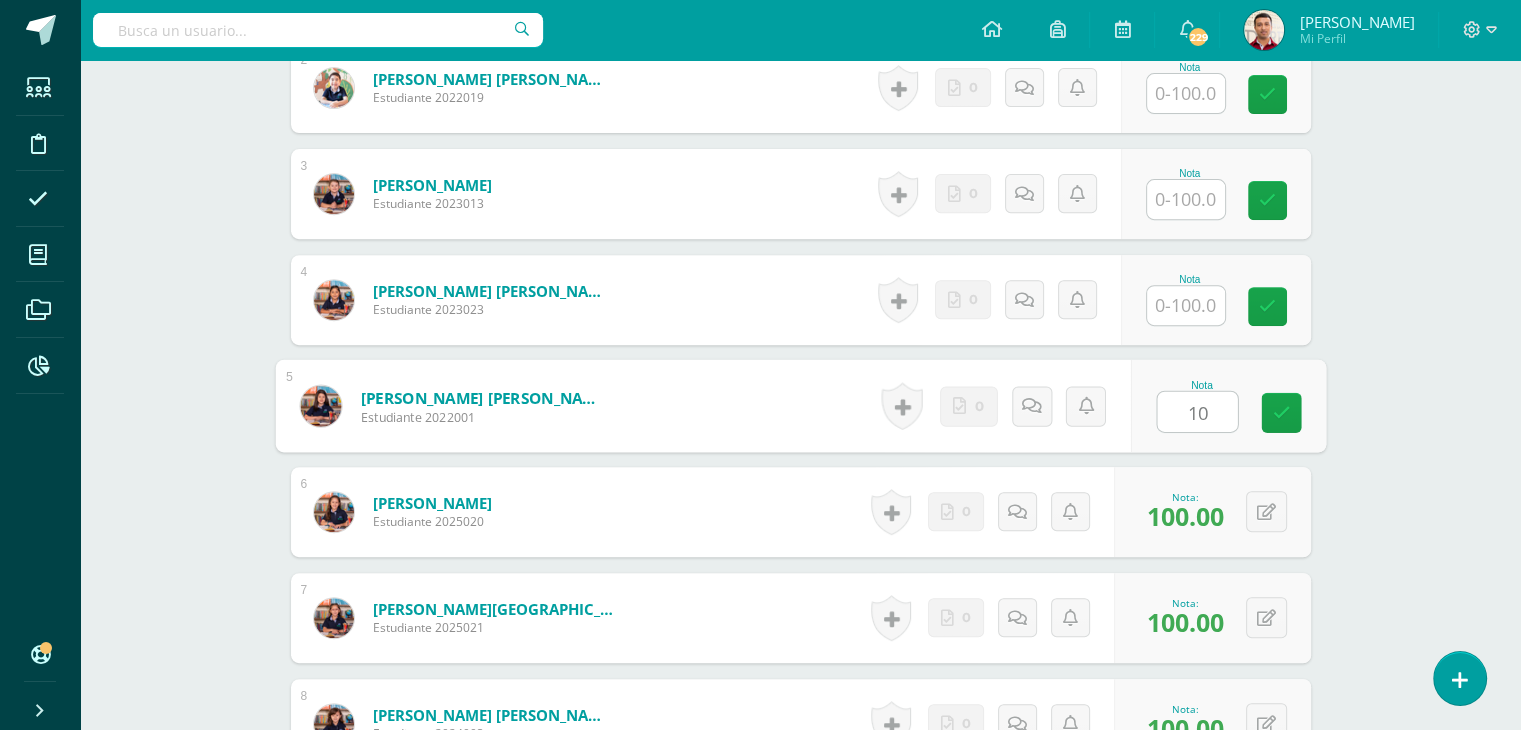 type on "100" 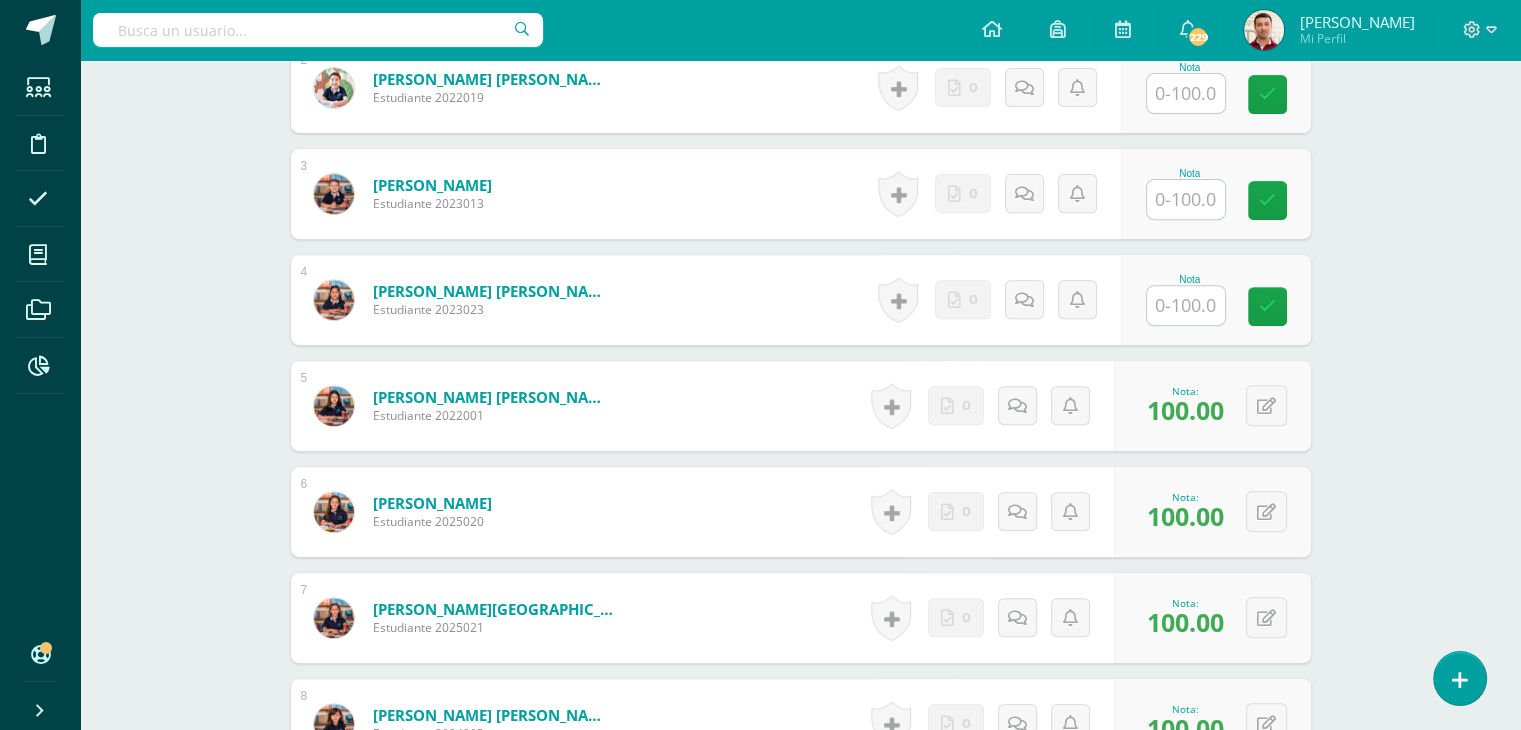 click at bounding box center [1186, 93] 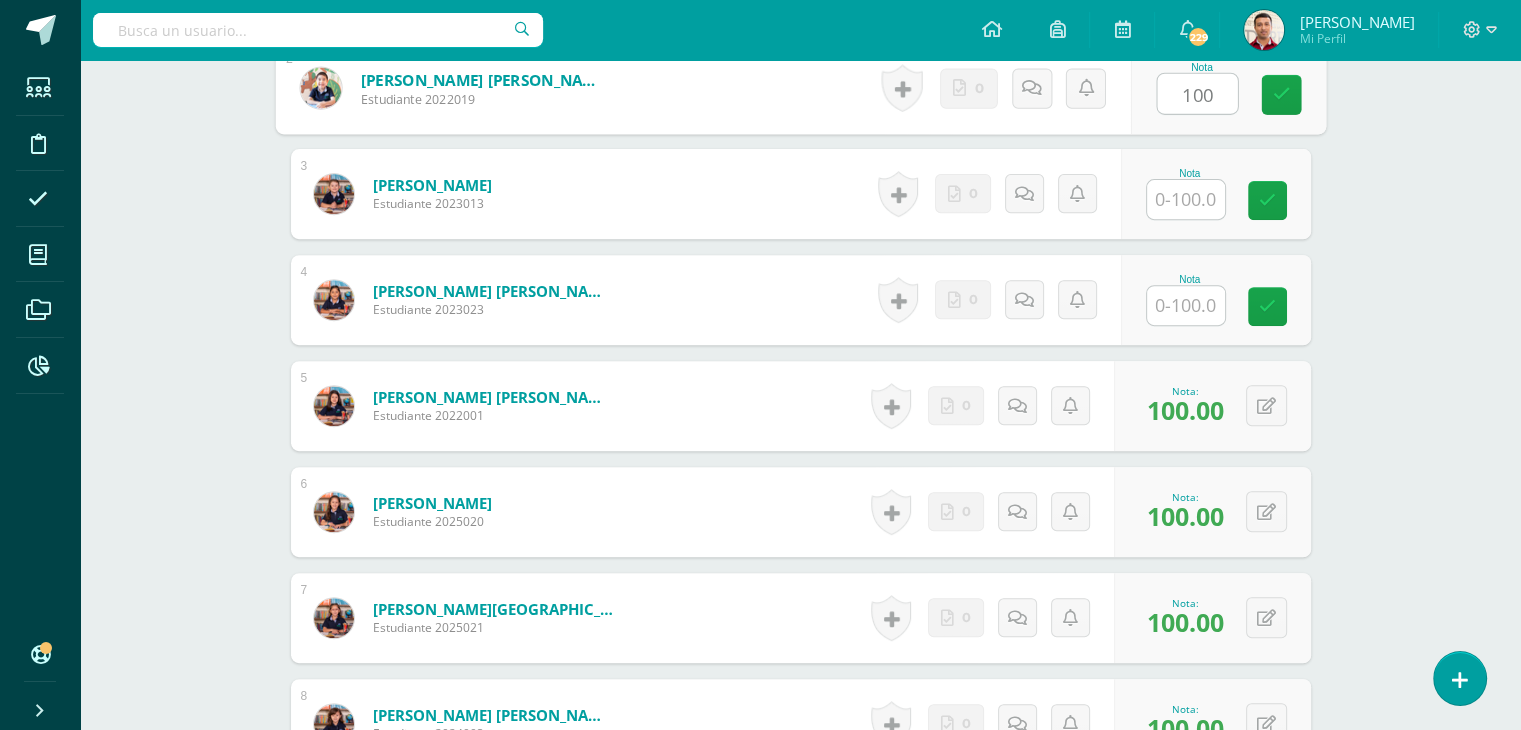 type on "100" 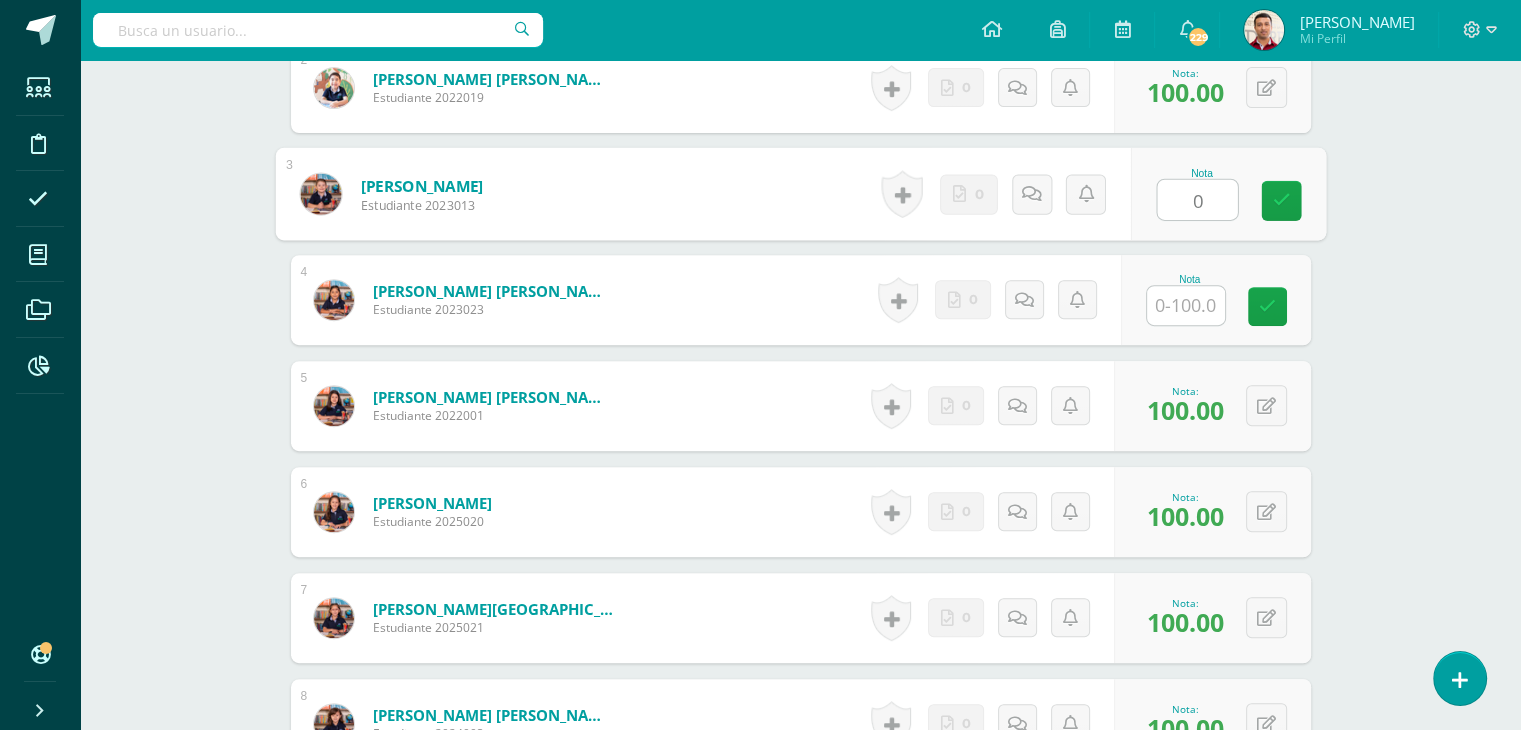 type on "0" 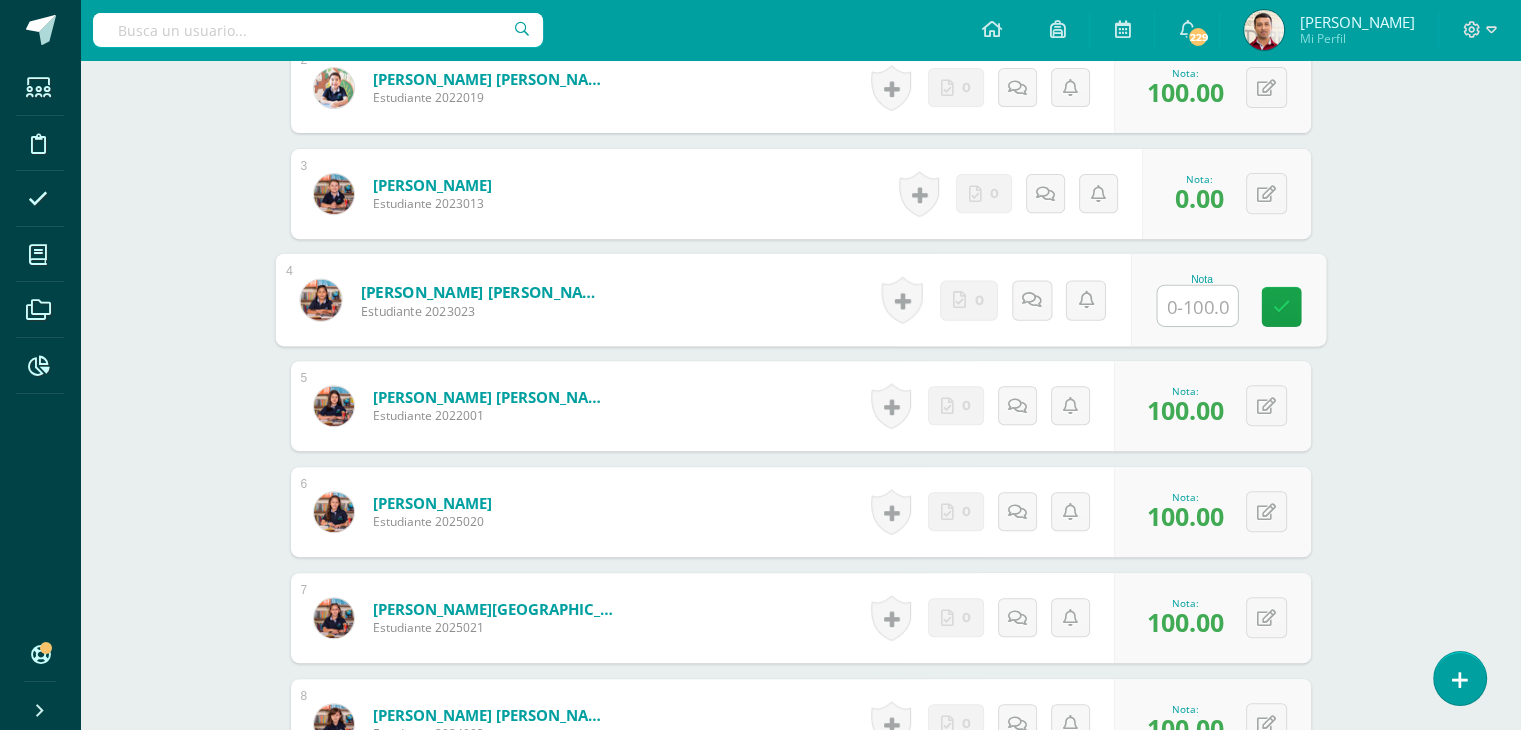 type on "0" 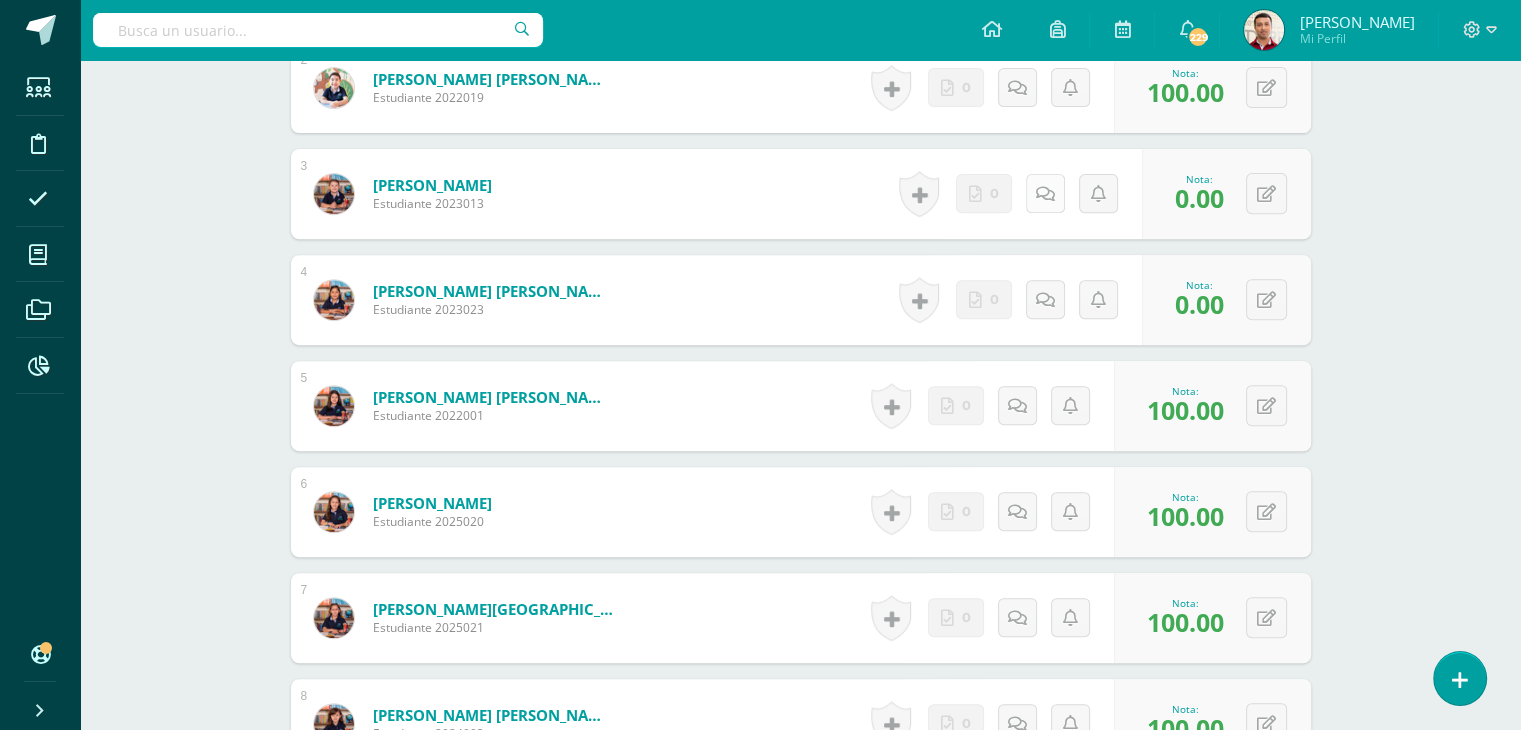 click at bounding box center (1045, 194) 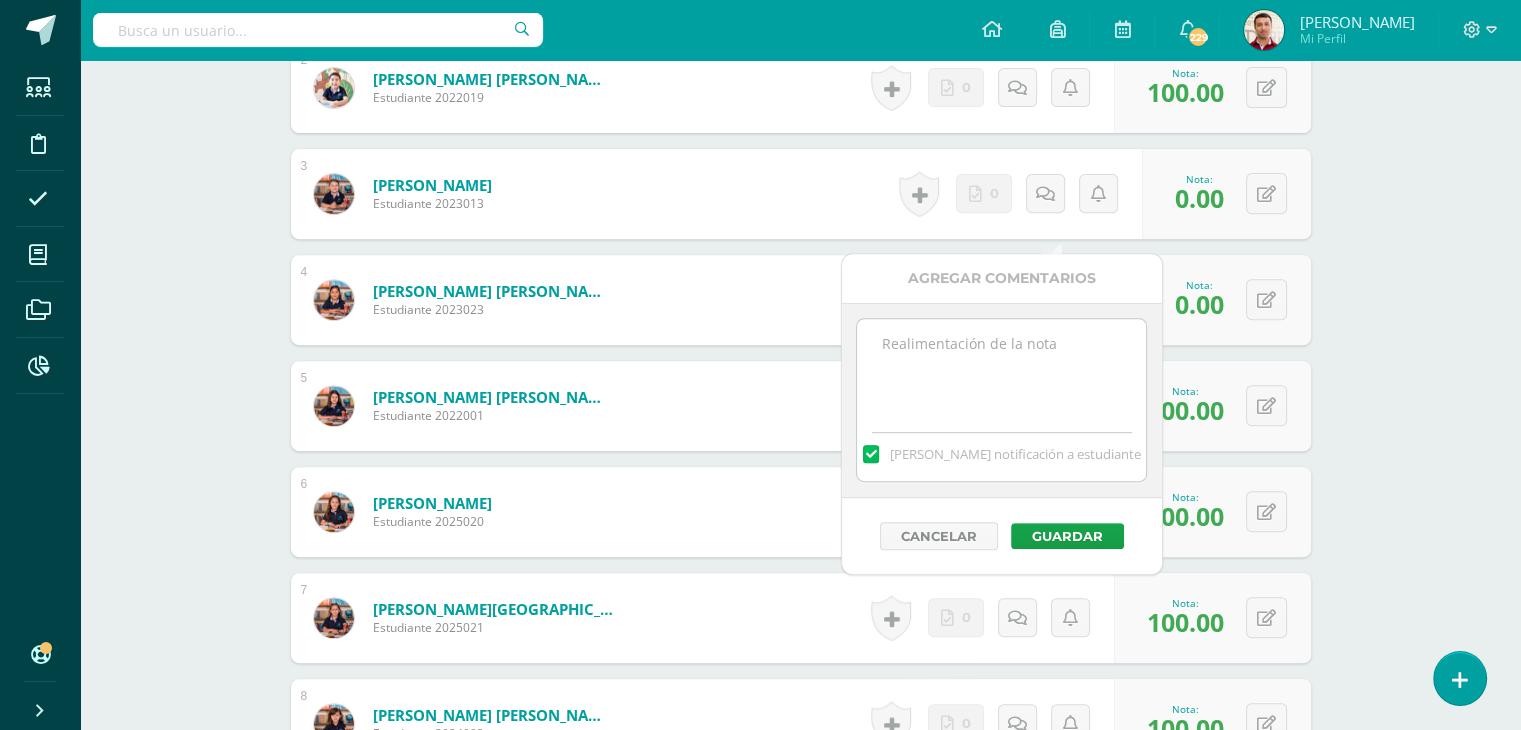 drag, startPoint x: 941, startPoint y: 353, endPoint x: 937, endPoint y: 335, distance: 18.439089 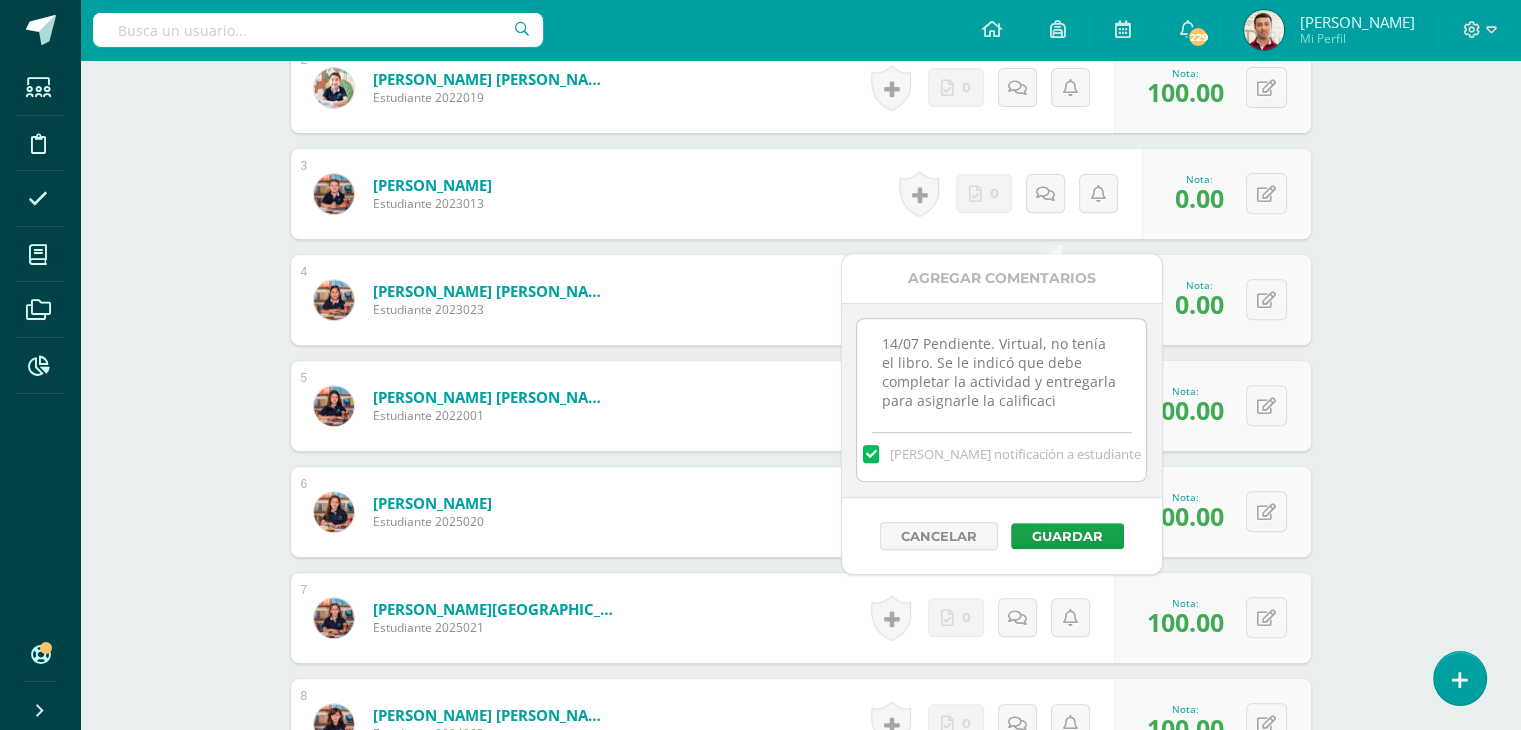 scroll, scrollTop: 11, scrollLeft: 0, axis: vertical 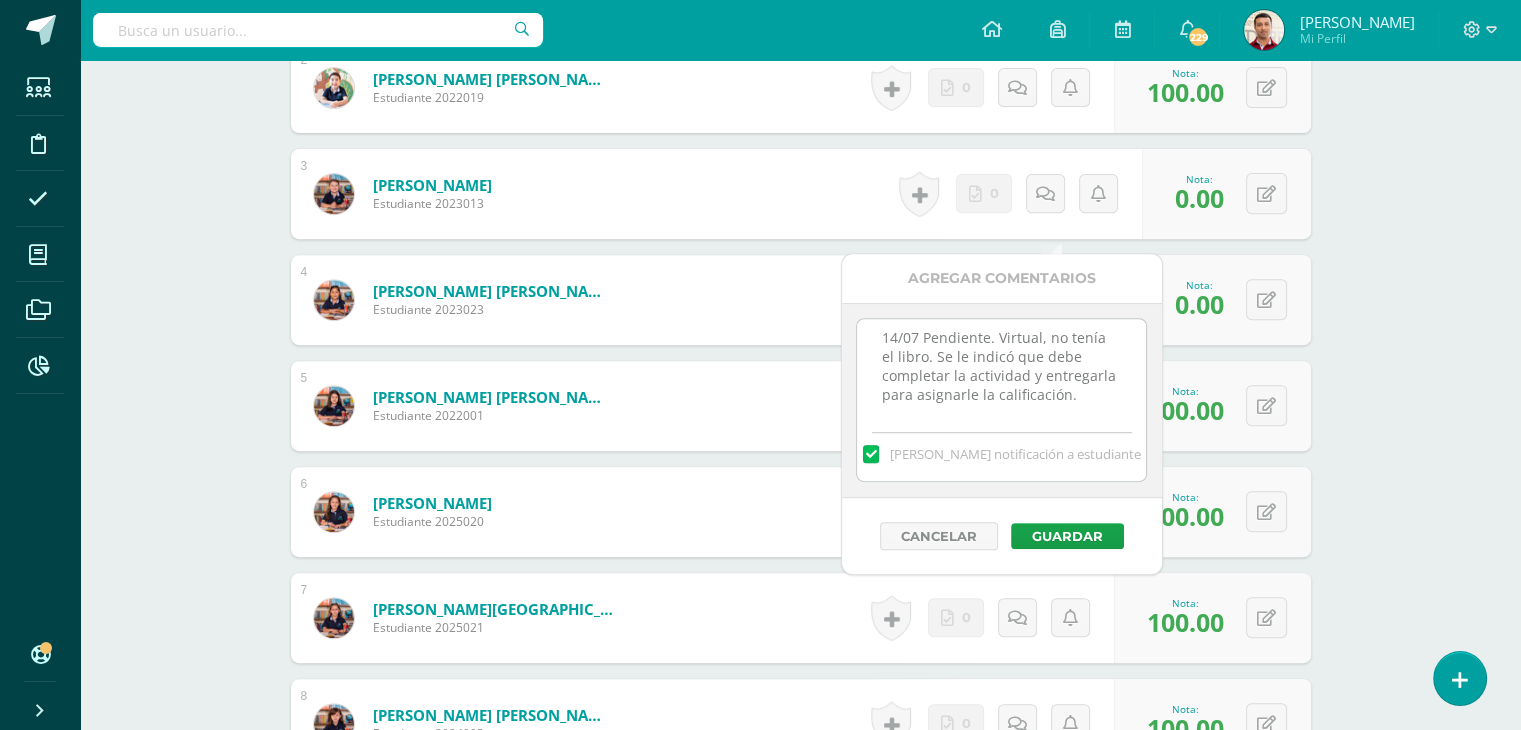 click on "14/07 Pendiente. Virtual, no tenía el libro. Se le indicó que debe completar la actividad y entregarla para asignarle la calificación." at bounding box center [1001, 369] 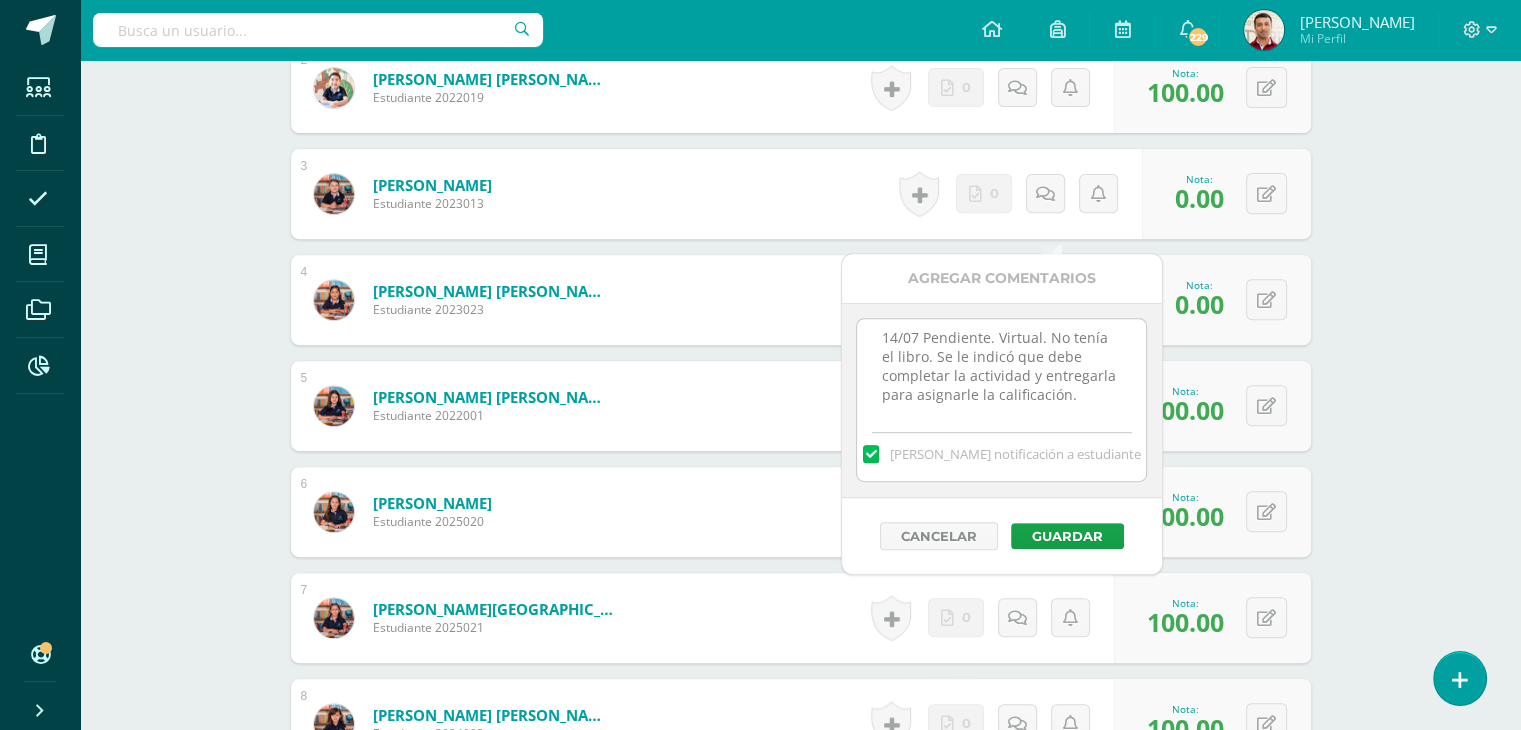 scroll, scrollTop: 25, scrollLeft: 0, axis: vertical 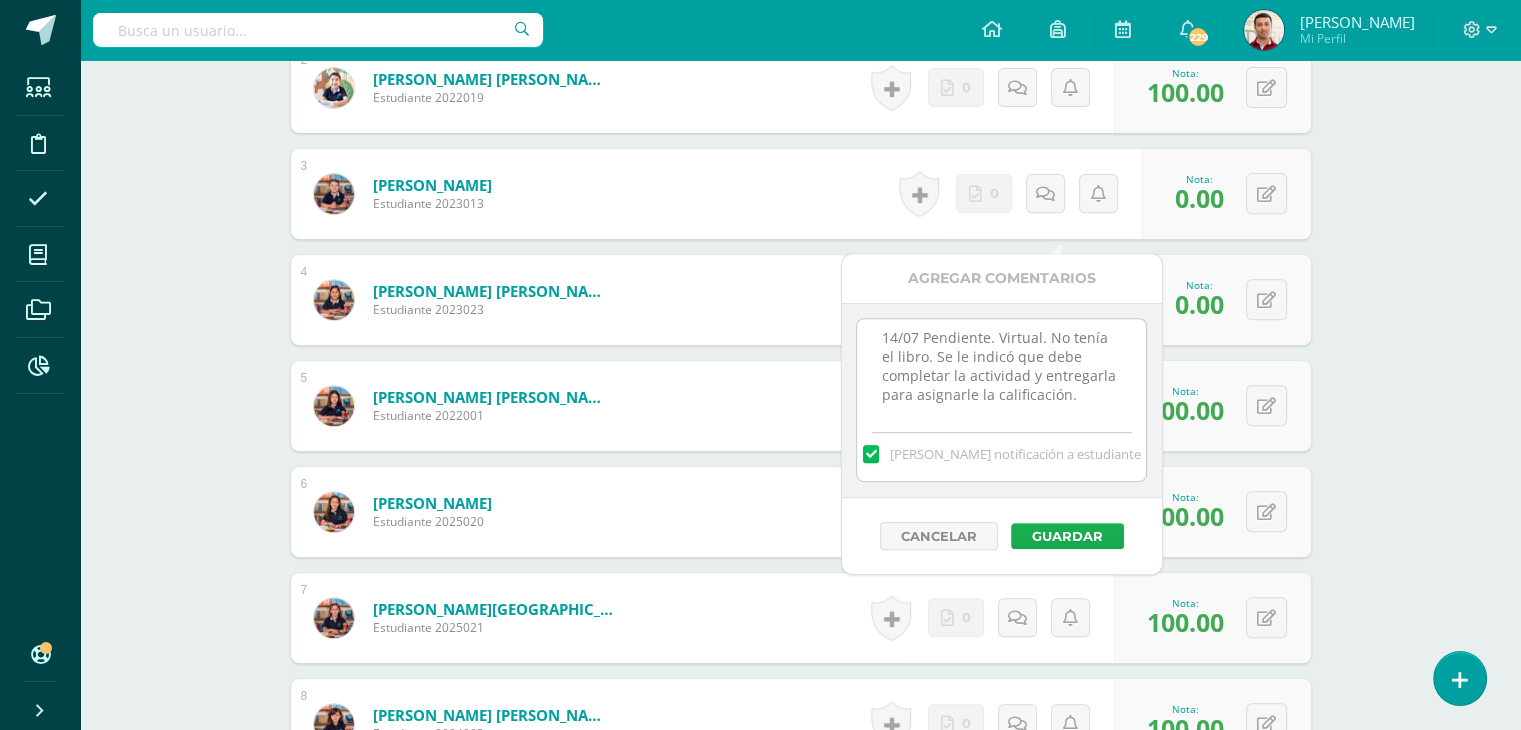 type on "14/07 Pendiente. Virtual. No tenía el libro. Se le indicó que debe completar la actividad y entregarla para asignarle la calificación." 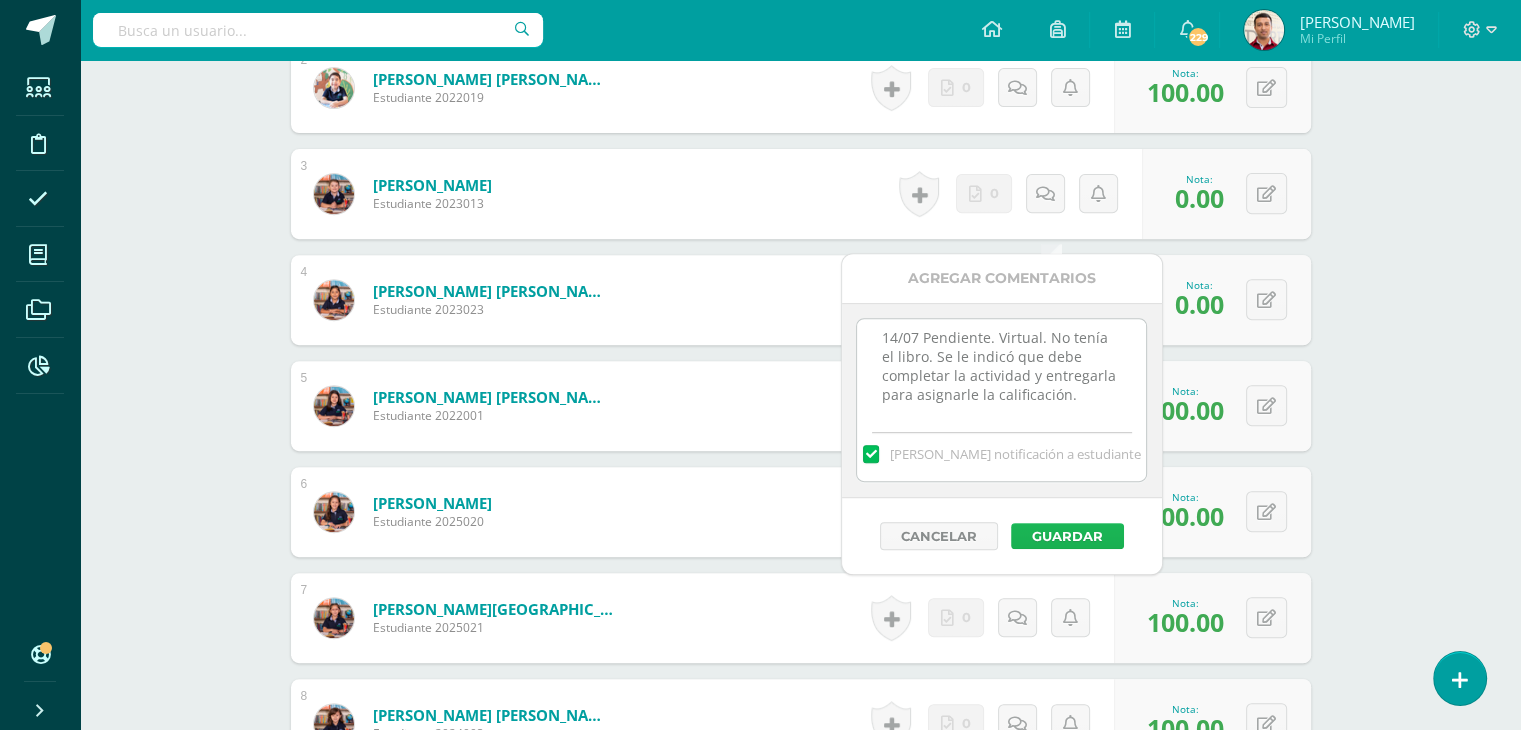 click on "Guardar" at bounding box center (1067, 536) 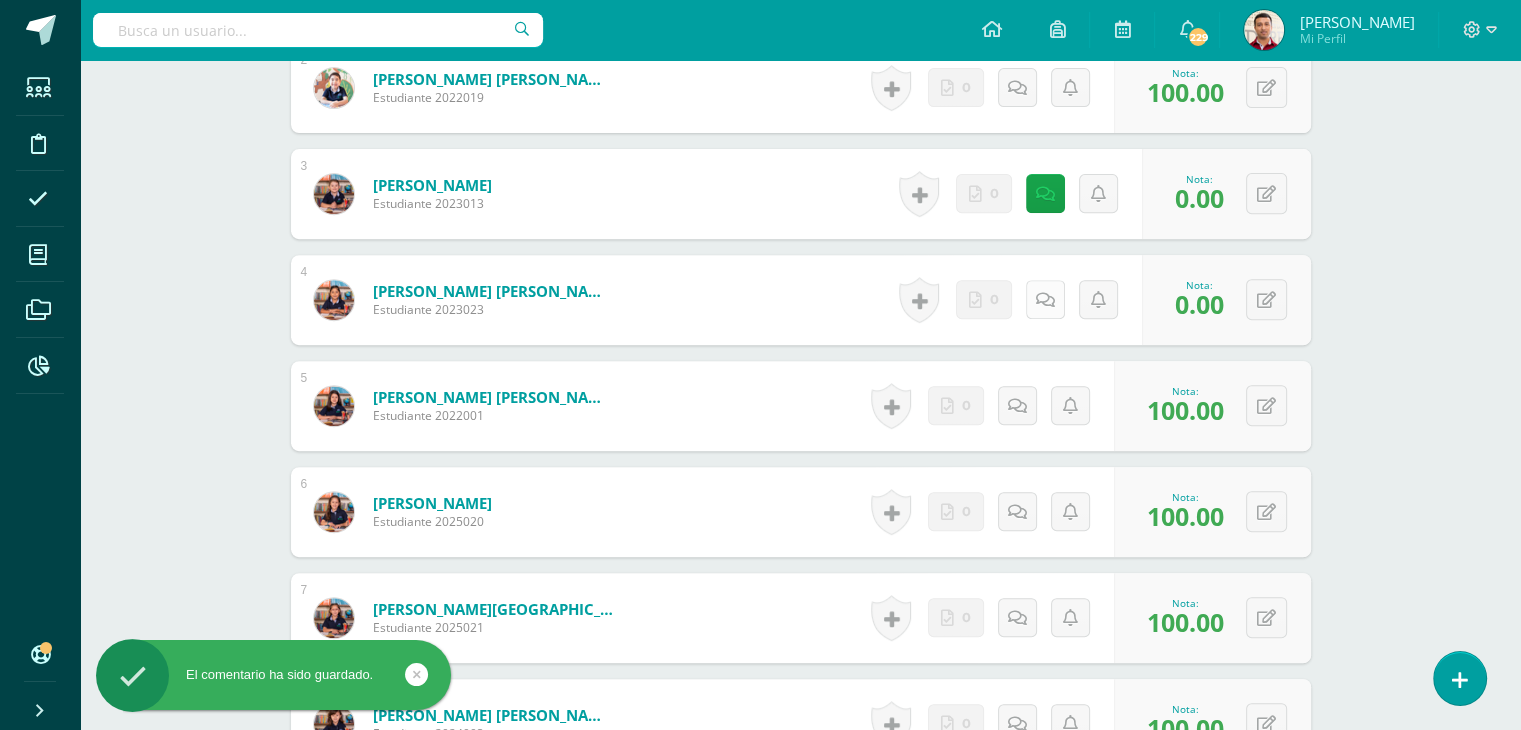 click at bounding box center [1045, 299] 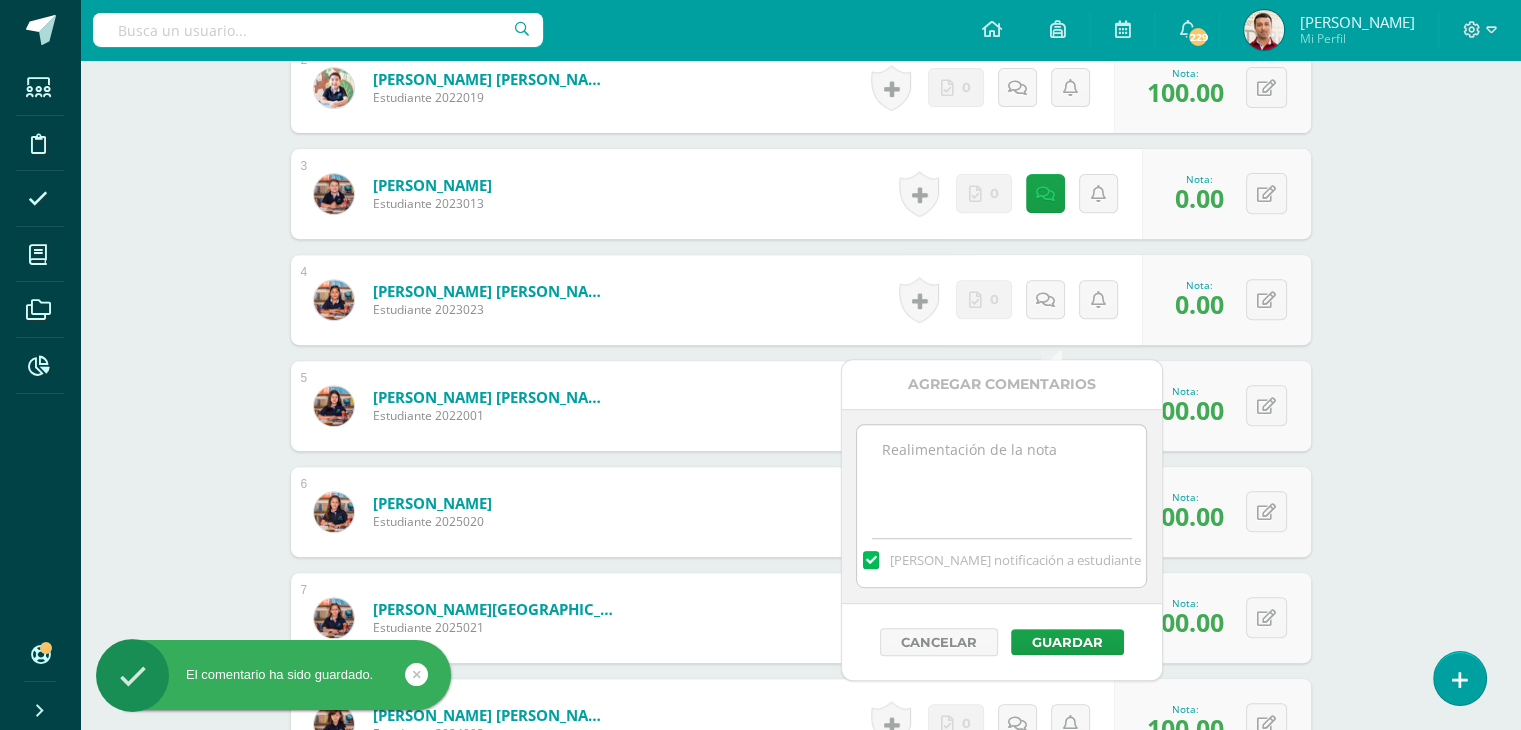 click at bounding box center (1001, 475) 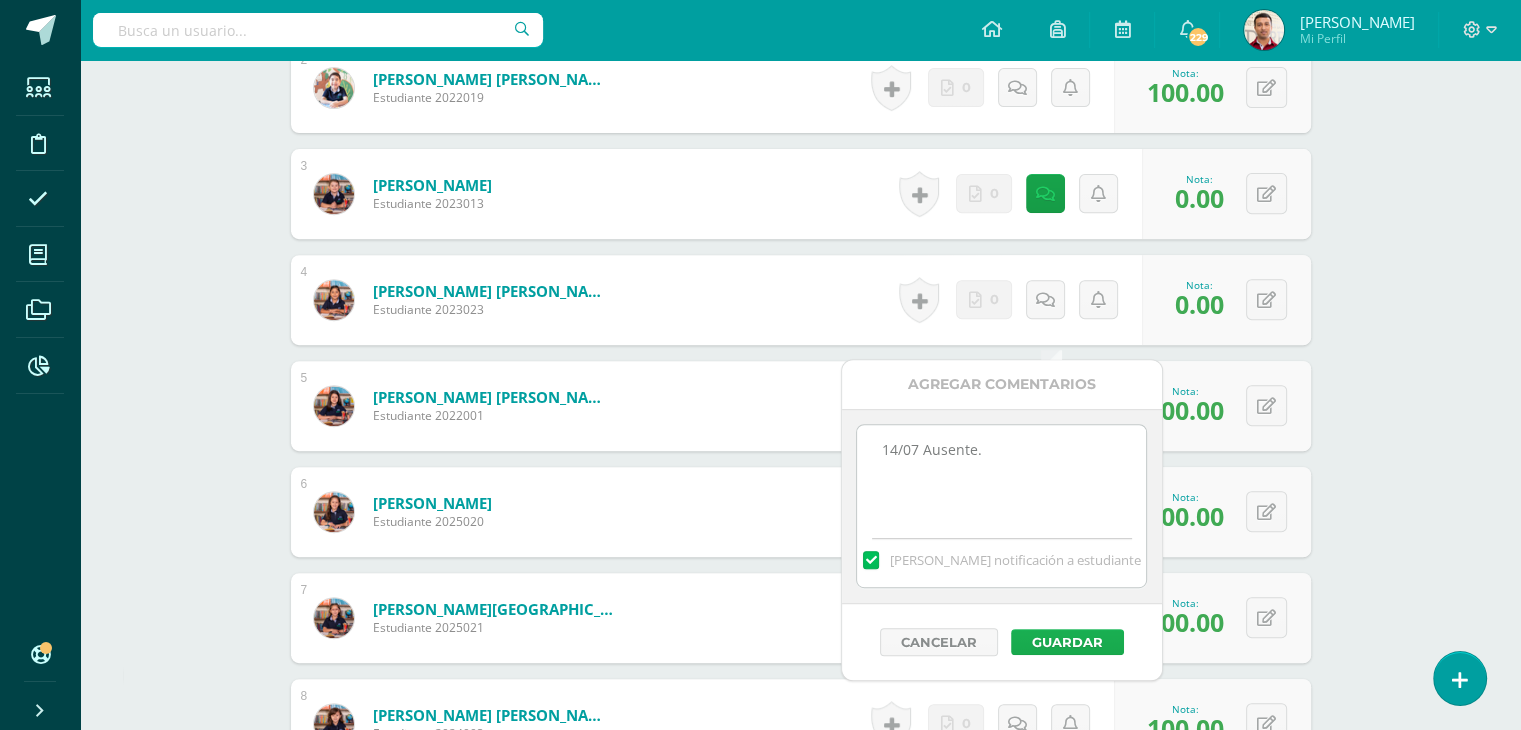 type on "14/07 Ausente." 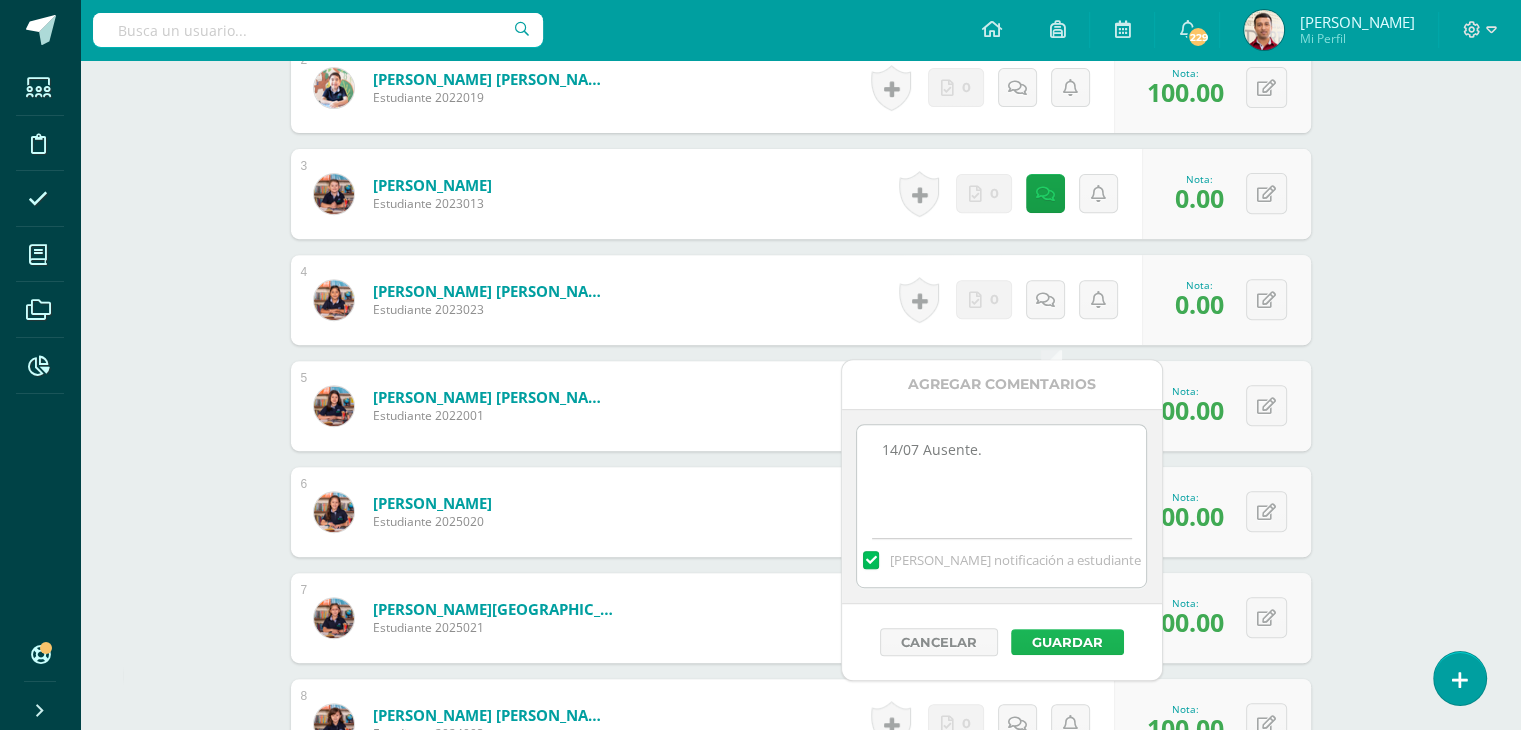 click on "Guardar" at bounding box center [1067, 642] 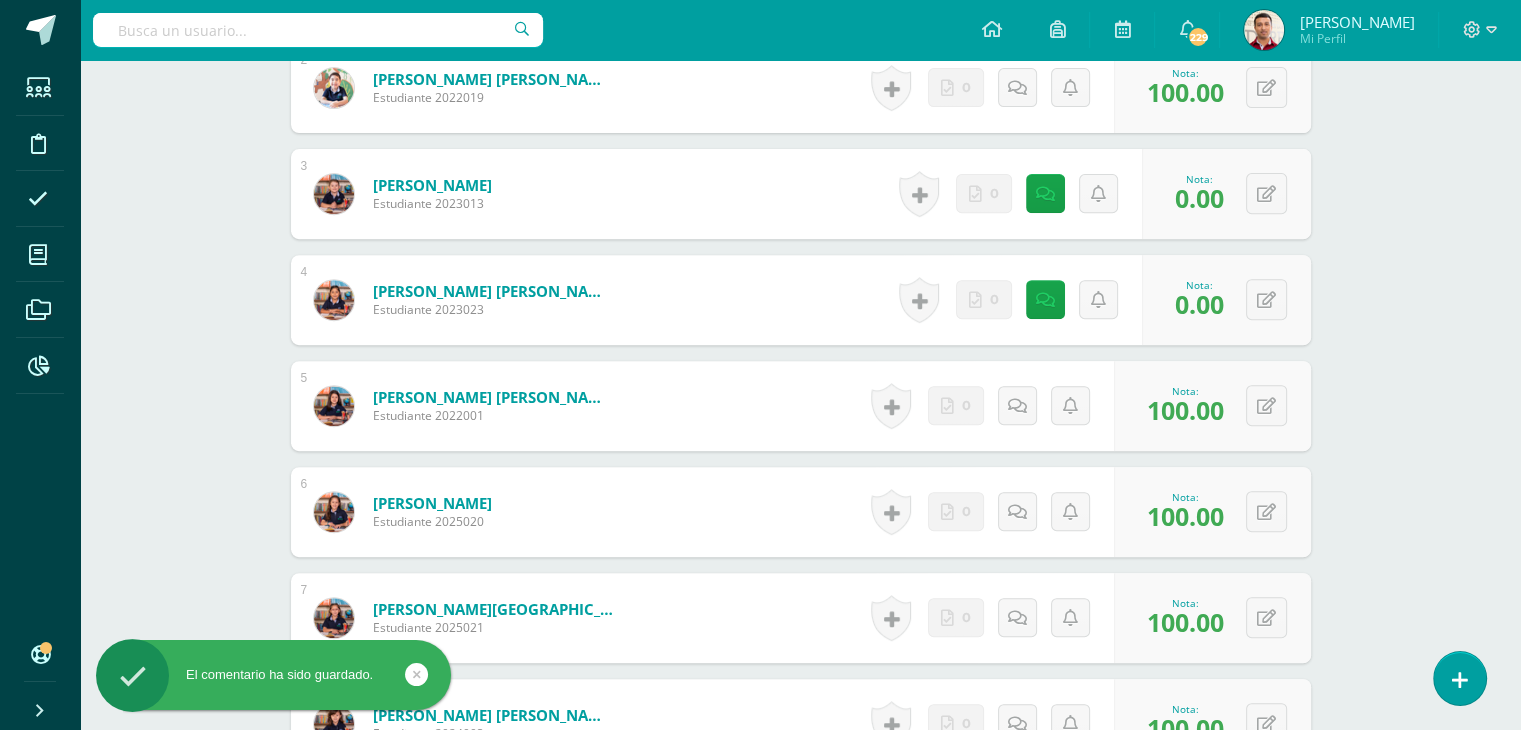 click on "Matemática
Primero Primaria "U"
Herramientas
Detalle de asistencias
Actividad
Anuncios
Actividades
Estudiantes
Planificación
Dosificación
Conferencias
¿Estás seguro que quieres  eliminar  esta actividad?
Esto borrará la actividad y cualquier nota que hayas registrado
permanentemente. Esta acción no se puede revertir. Cancelar Eliminar
Administración de escalas de valoración
escala de valoración
Participación
Cancelar Guardar Agregar nueva escala de valoración: Cancelar" at bounding box center [800, 150] 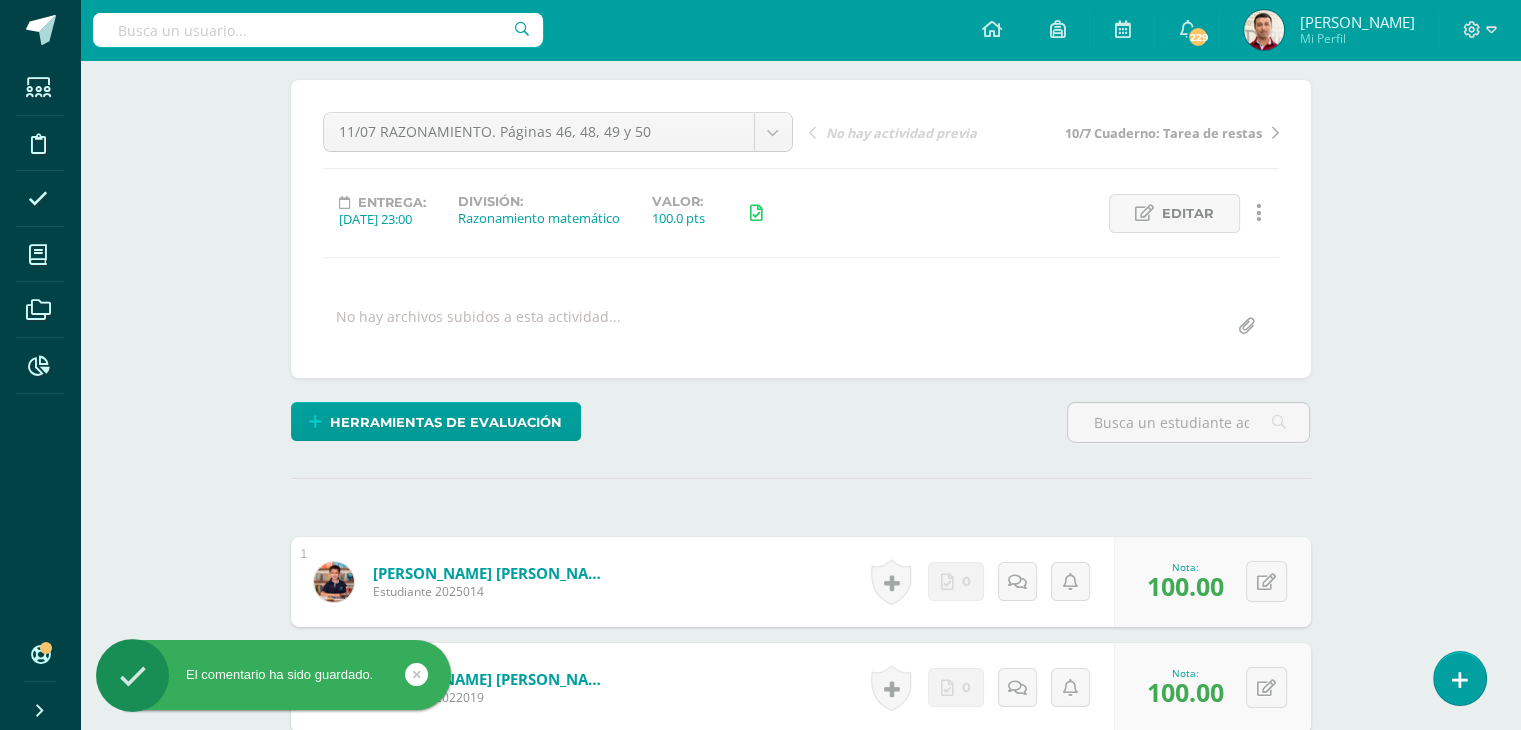 scroll, scrollTop: 0, scrollLeft: 0, axis: both 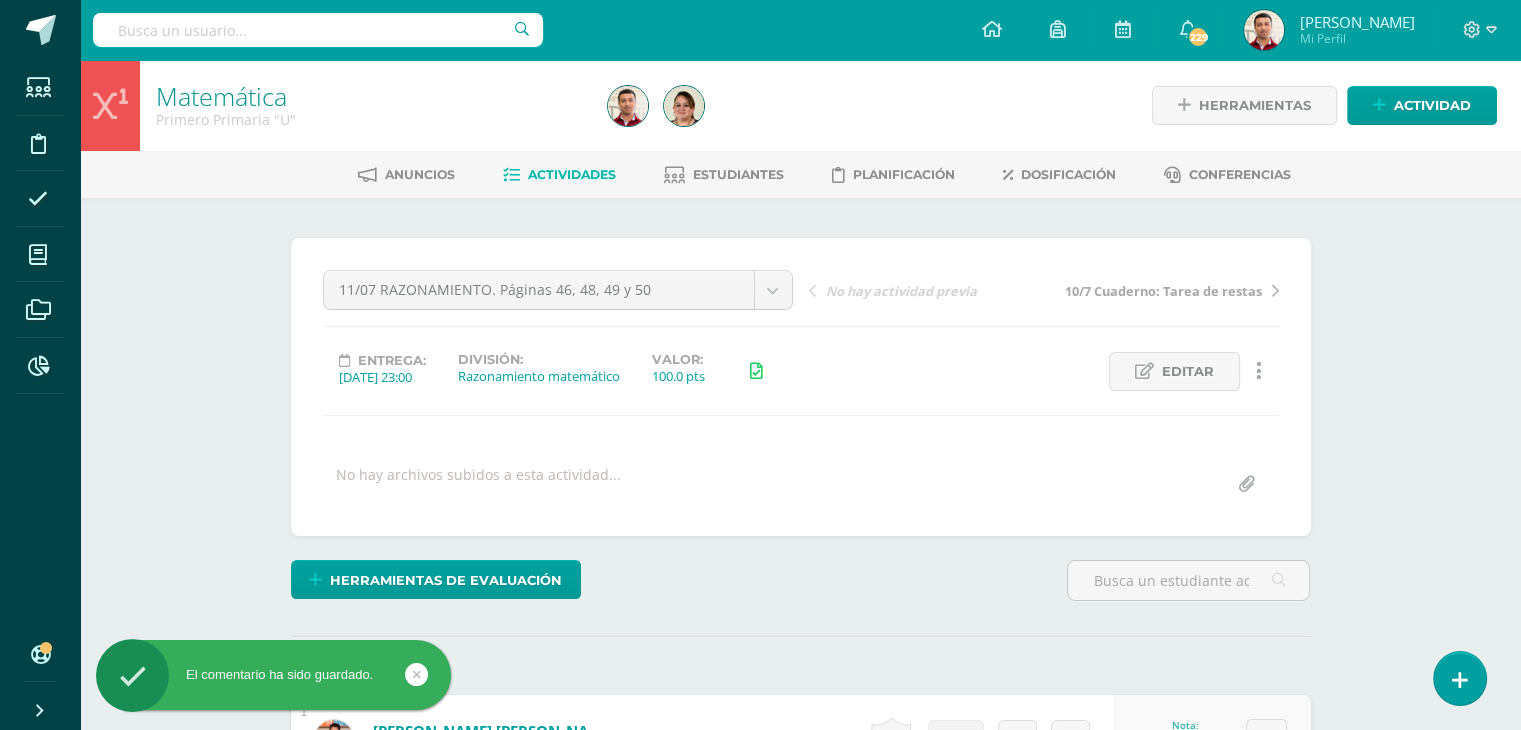 click on "Actividades" at bounding box center (559, 175) 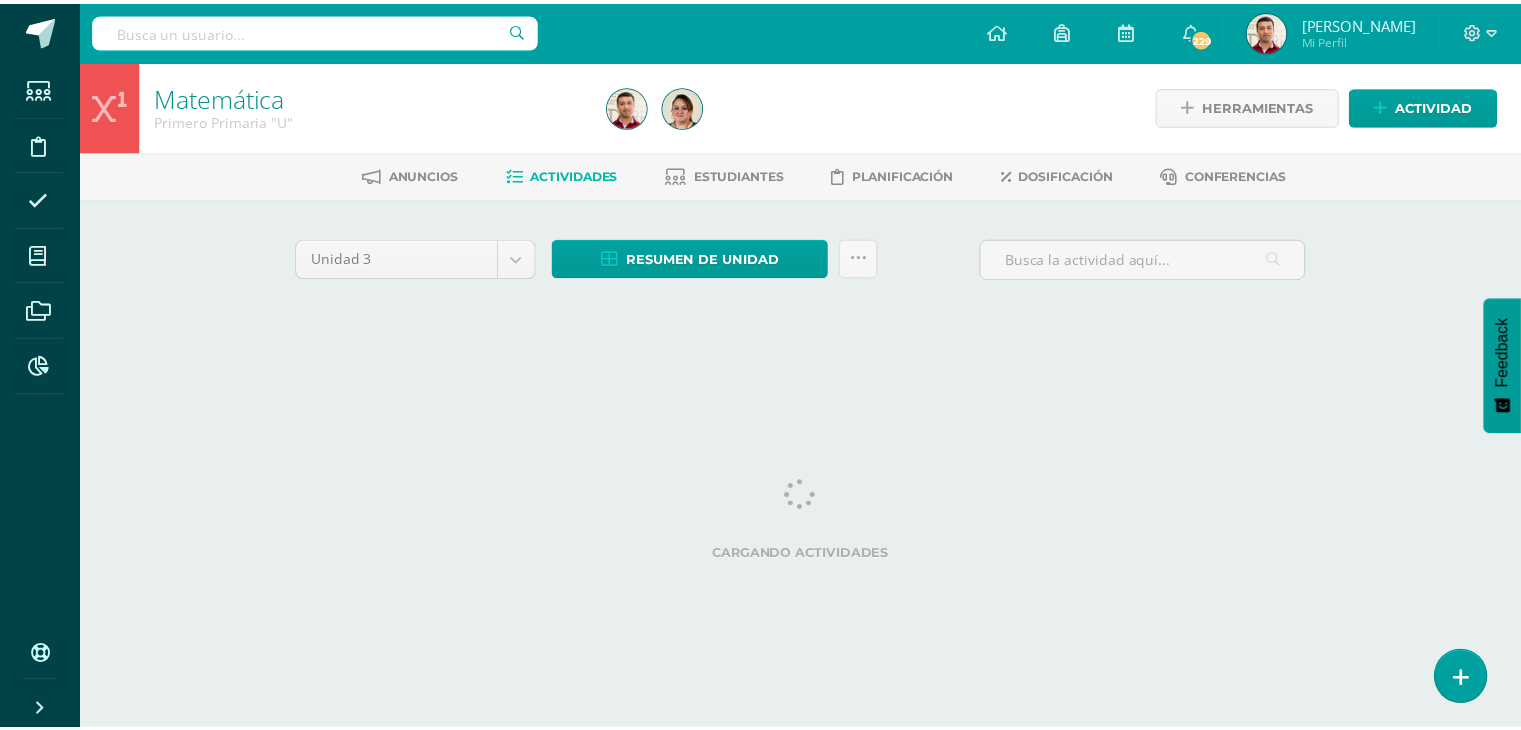 scroll, scrollTop: 0, scrollLeft: 0, axis: both 